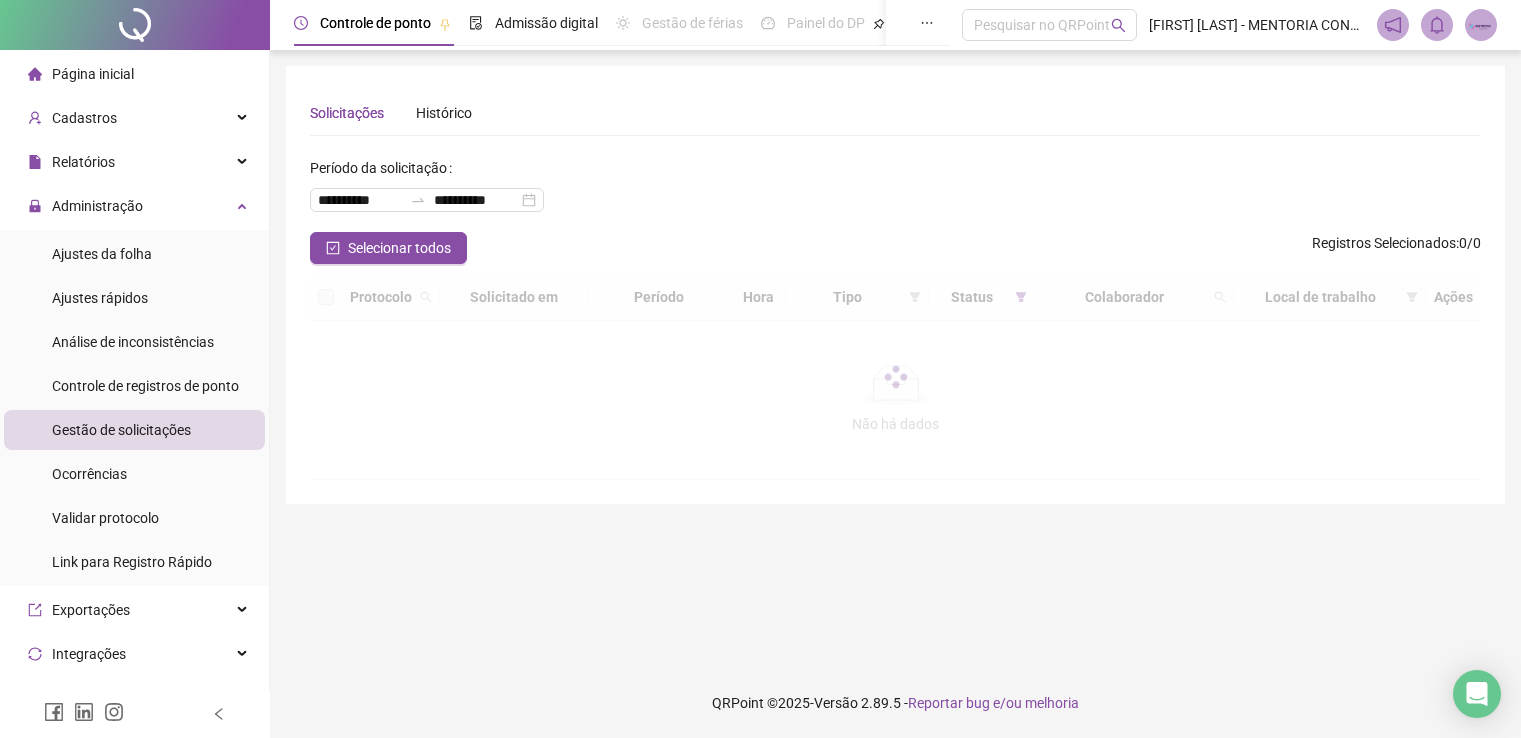 scroll, scrollTop: 0, scrollLeft: 0, axis: both 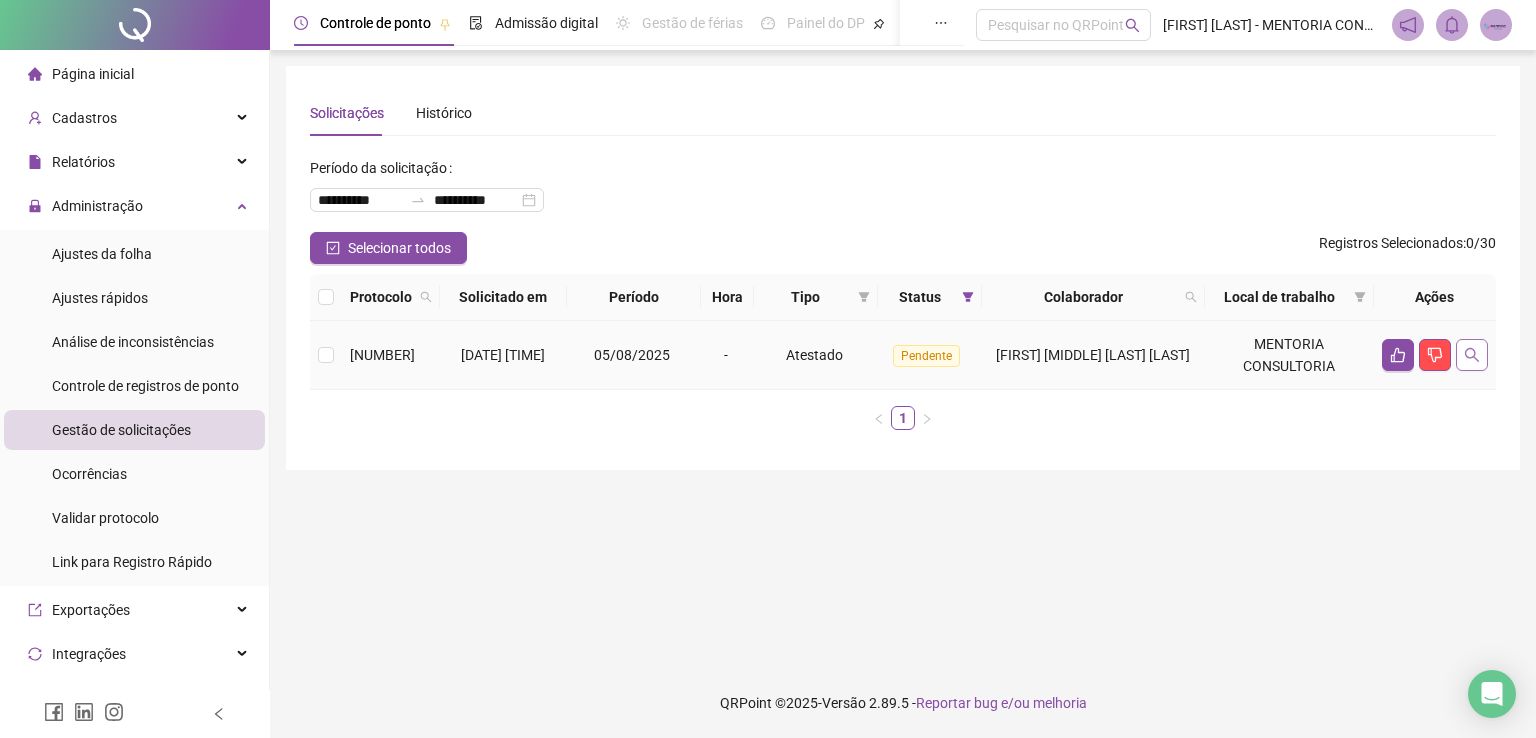 click 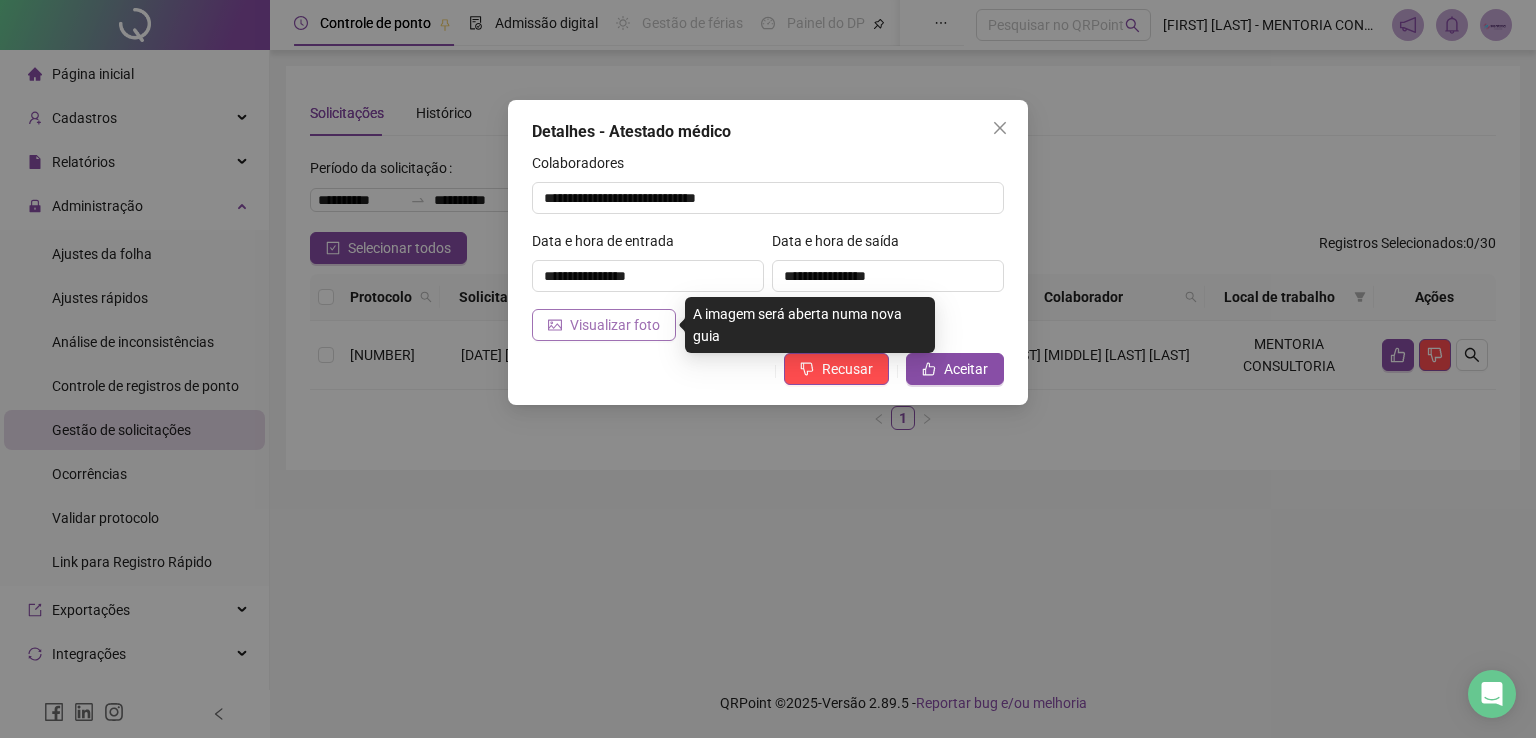 click on "Visualizar foto" at bounding box center (615, 325) 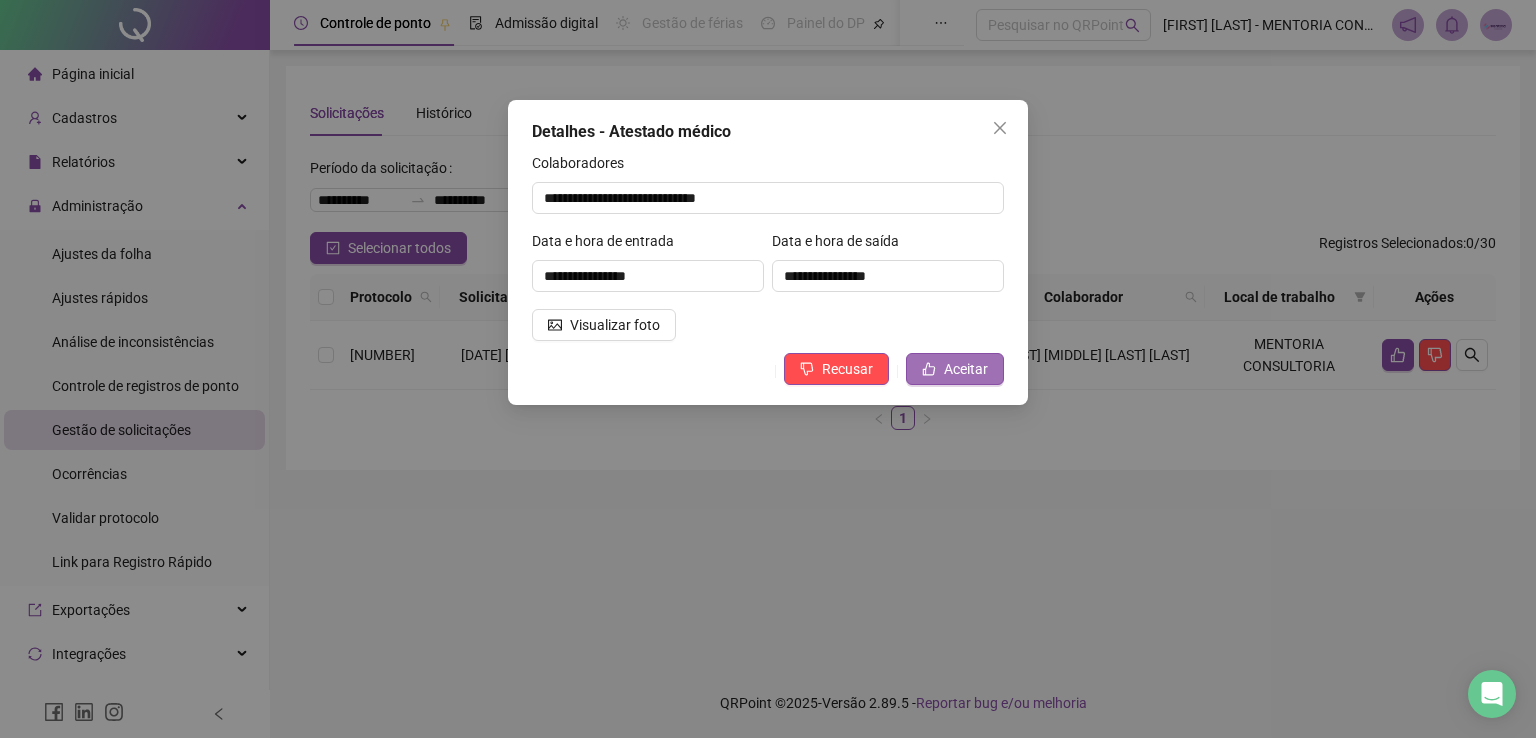 click on "Aceitar" at bounding box center [955, 369] 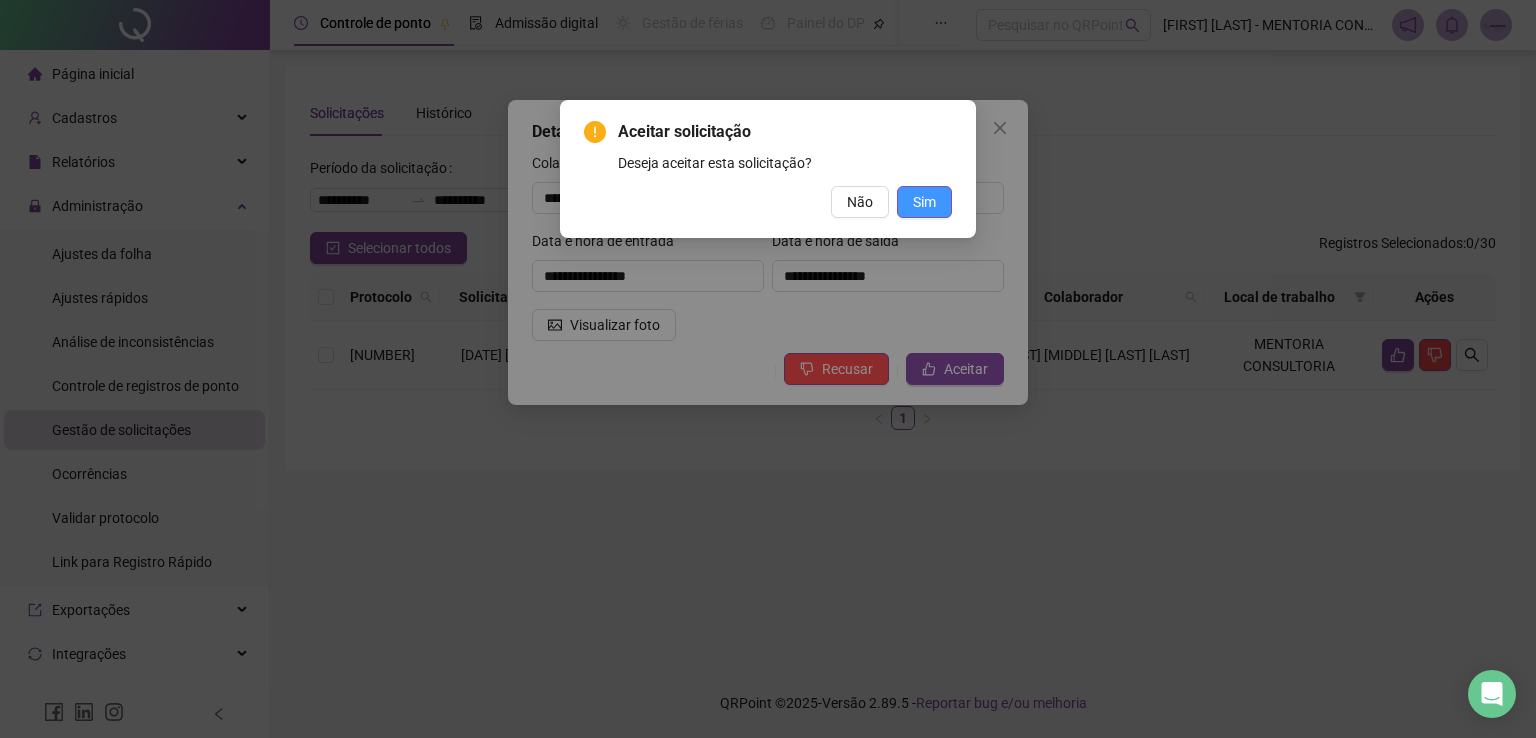 click on "Sim" at bounding box center [924, 202] 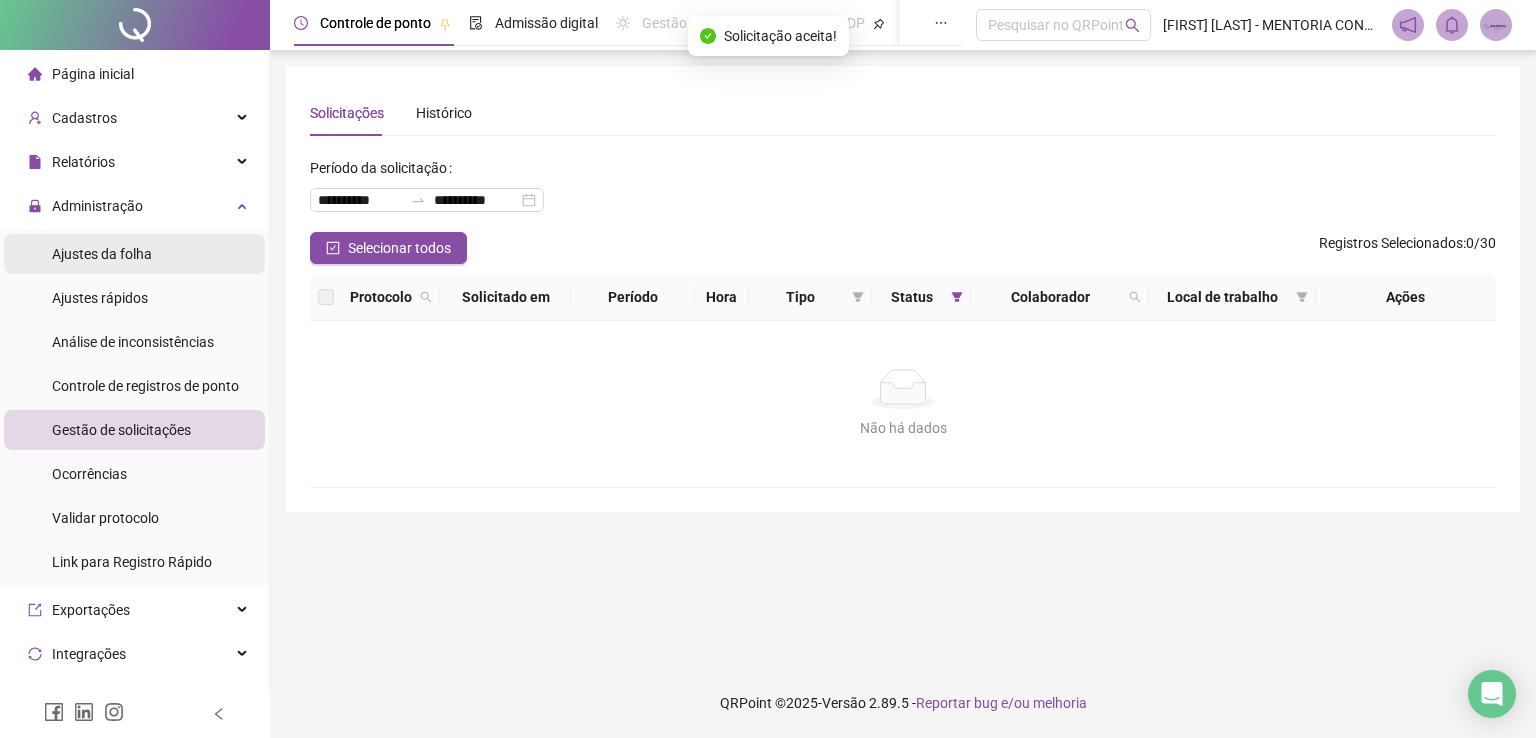 click on "Ajustes da folha" at bounding box center [102, 254] 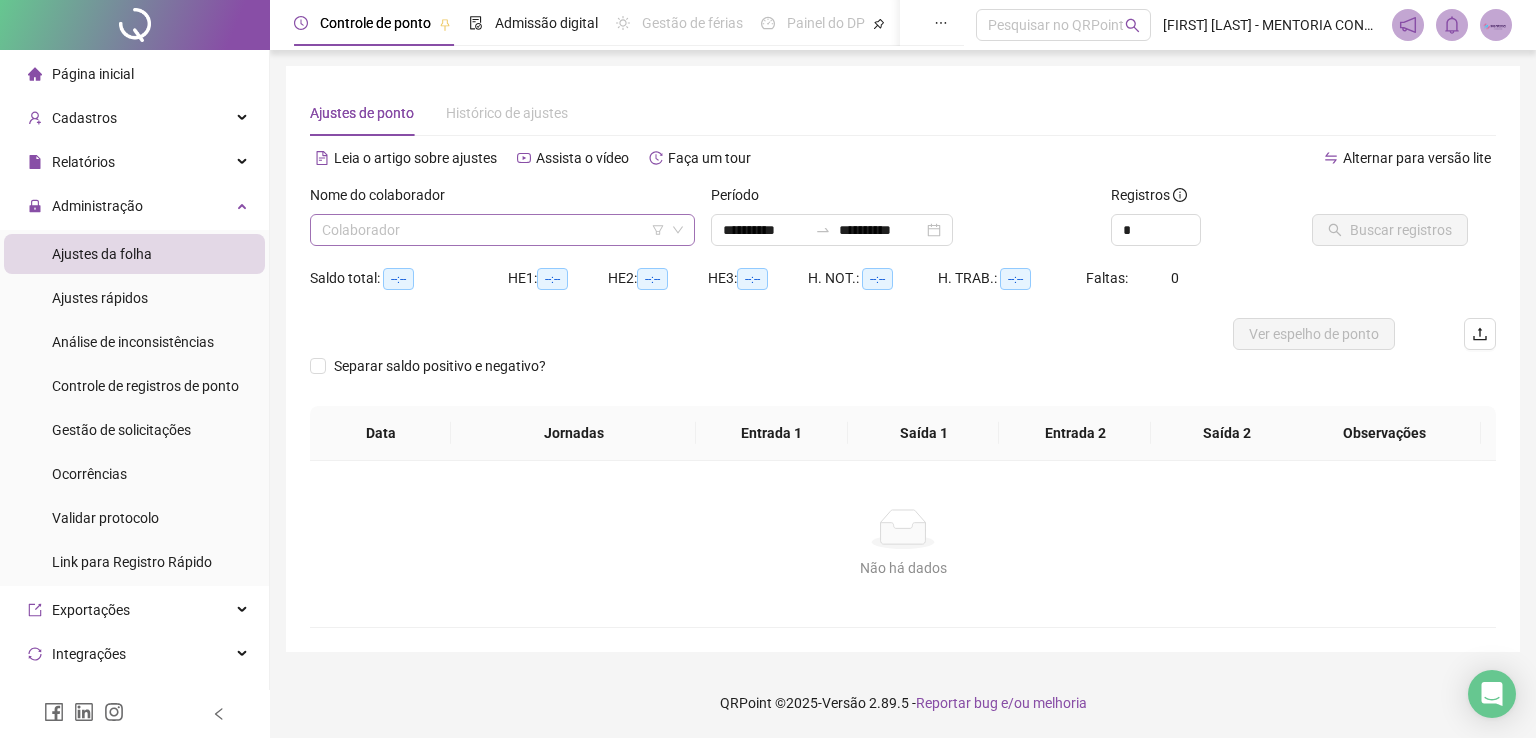 click at bounding box center [493, 230] 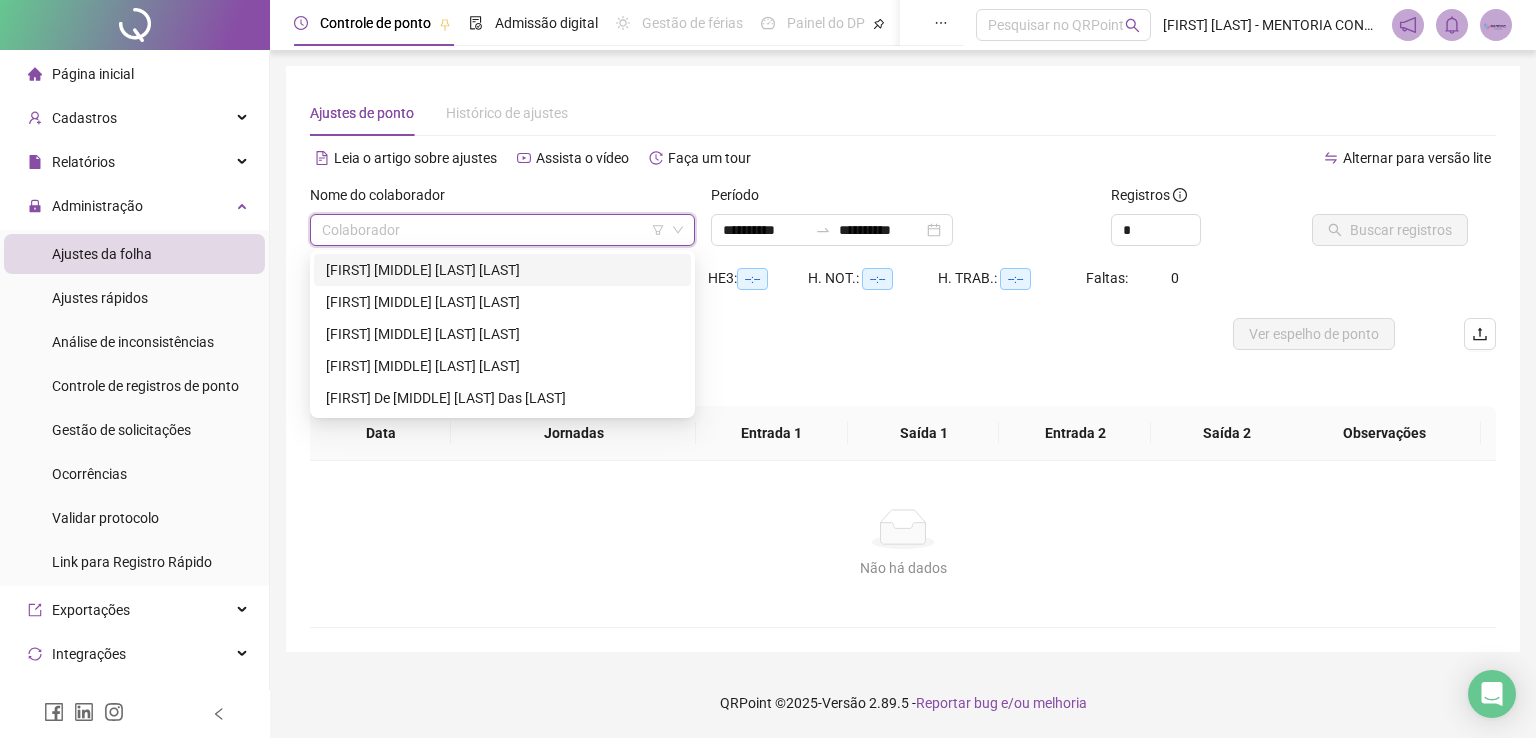 click on "[FIRST] [MIDDLE] [LAST] [LAST]" at bounding box center (502, 270) 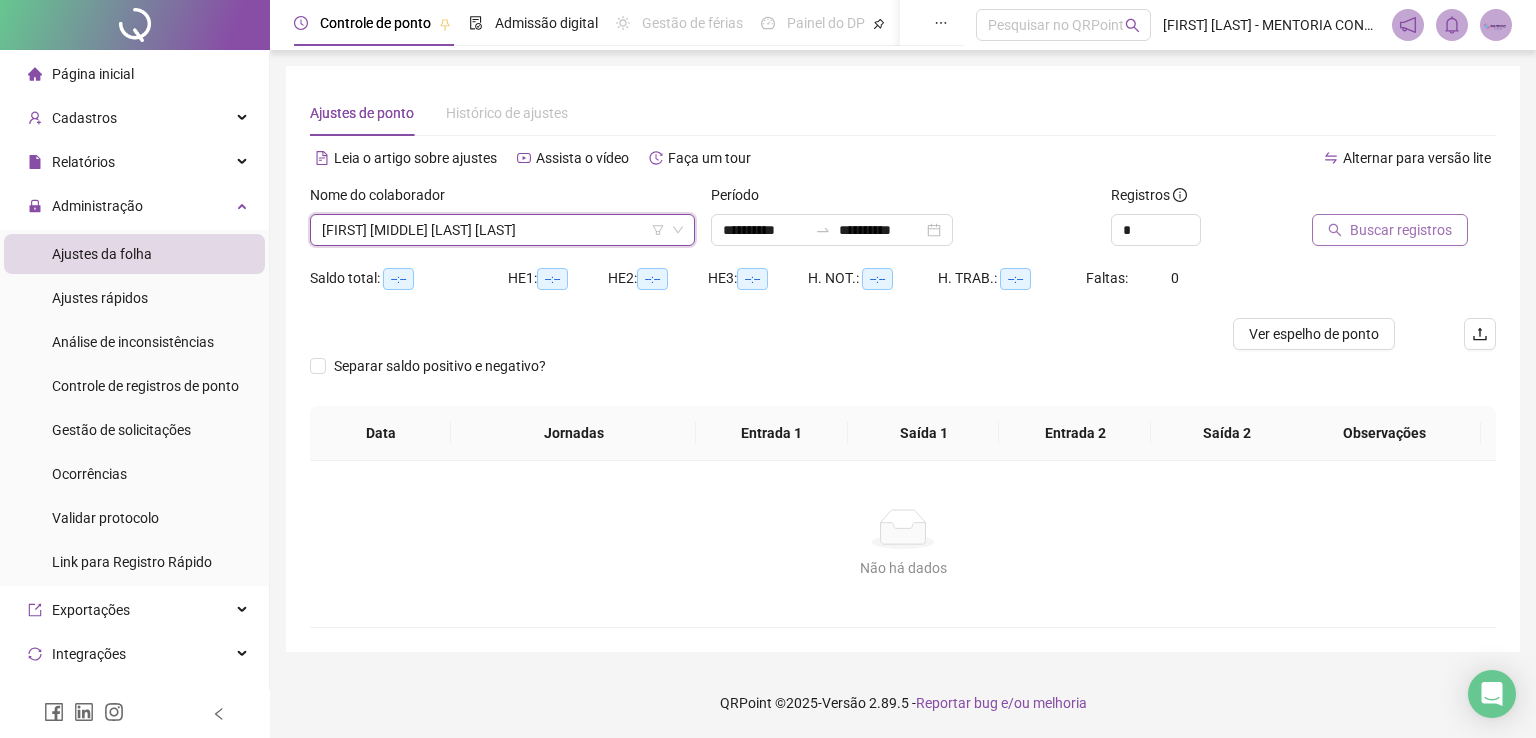 click on "Buscar registros" at bounding box center (1401, 230) 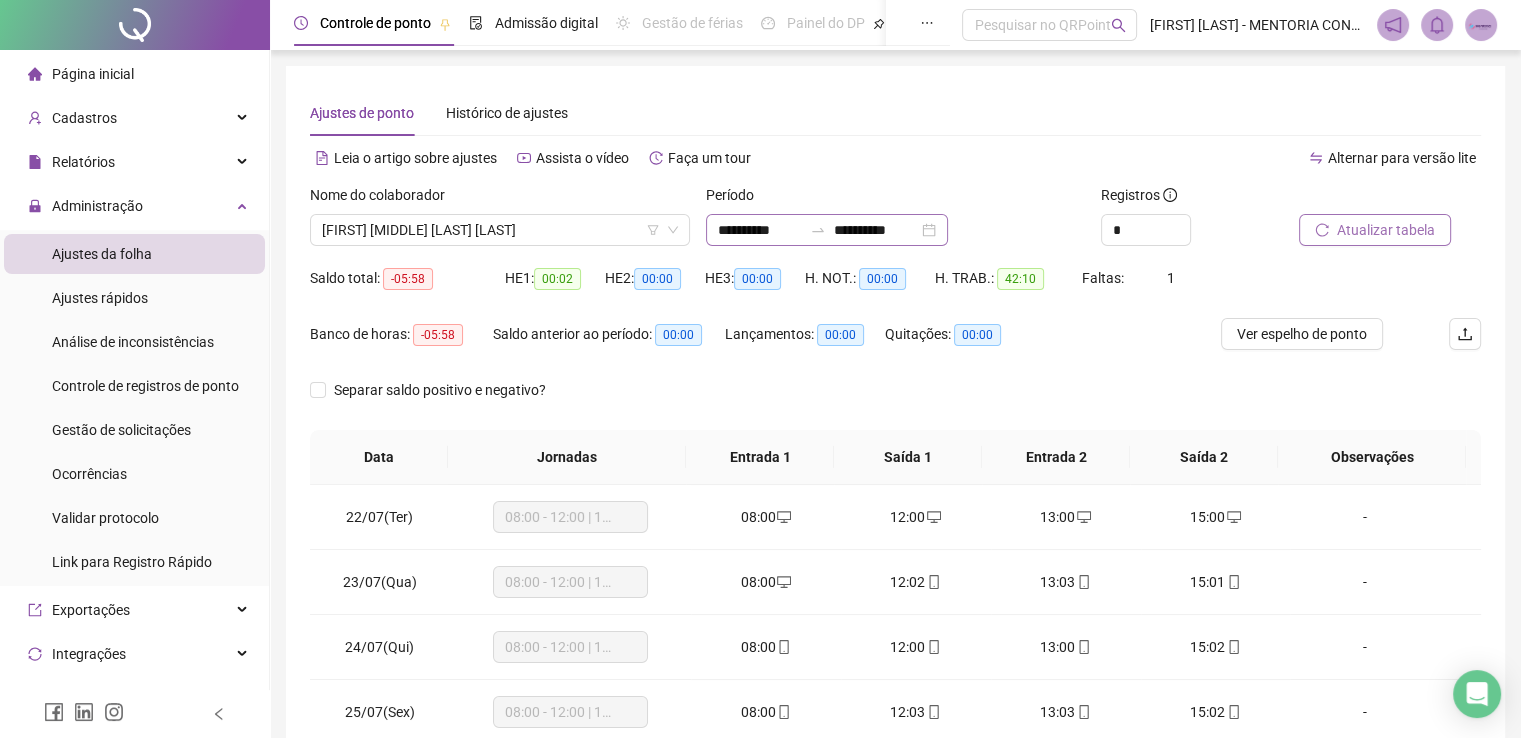 click on "**********" at bounding box center (827, 230) 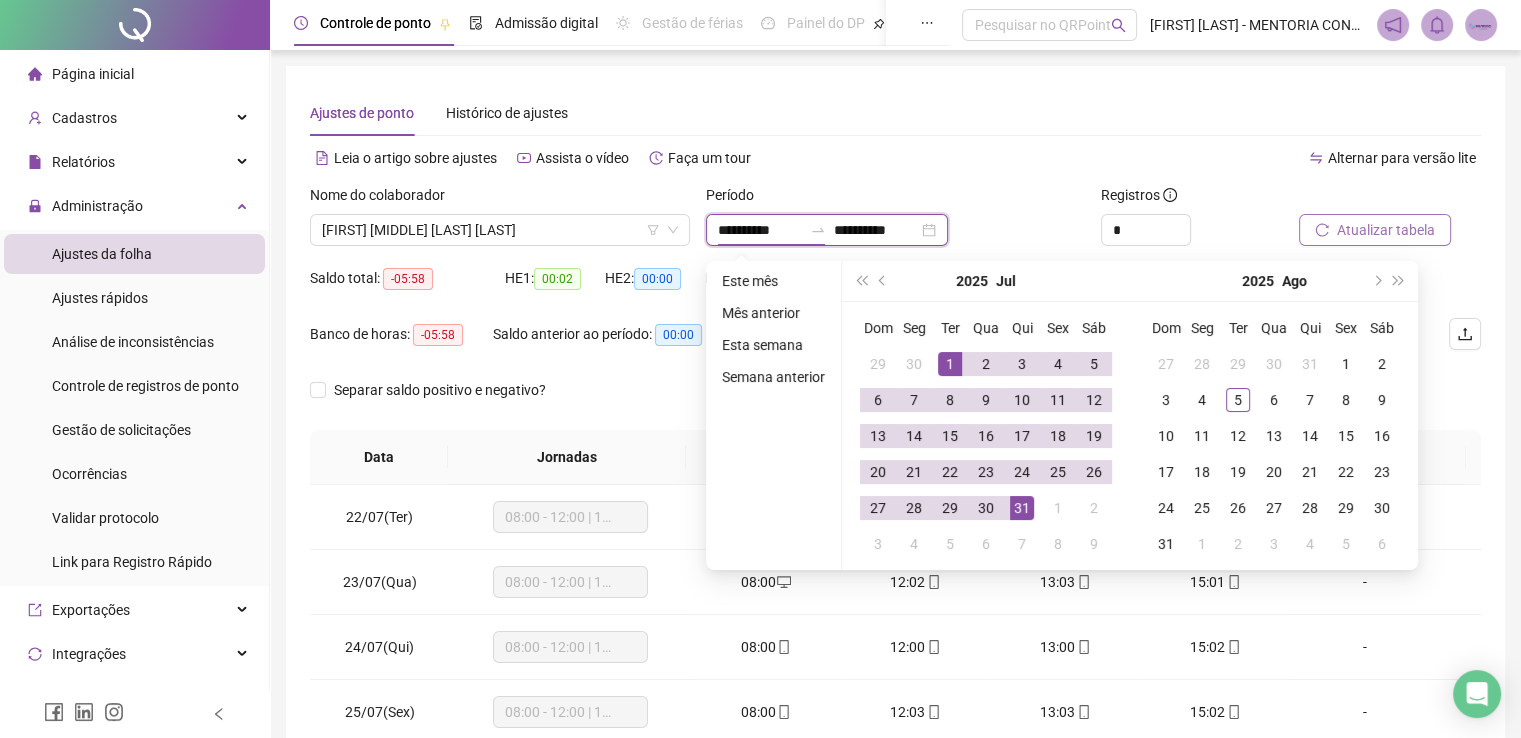 click on "**********" at bounding box center (827, 230) 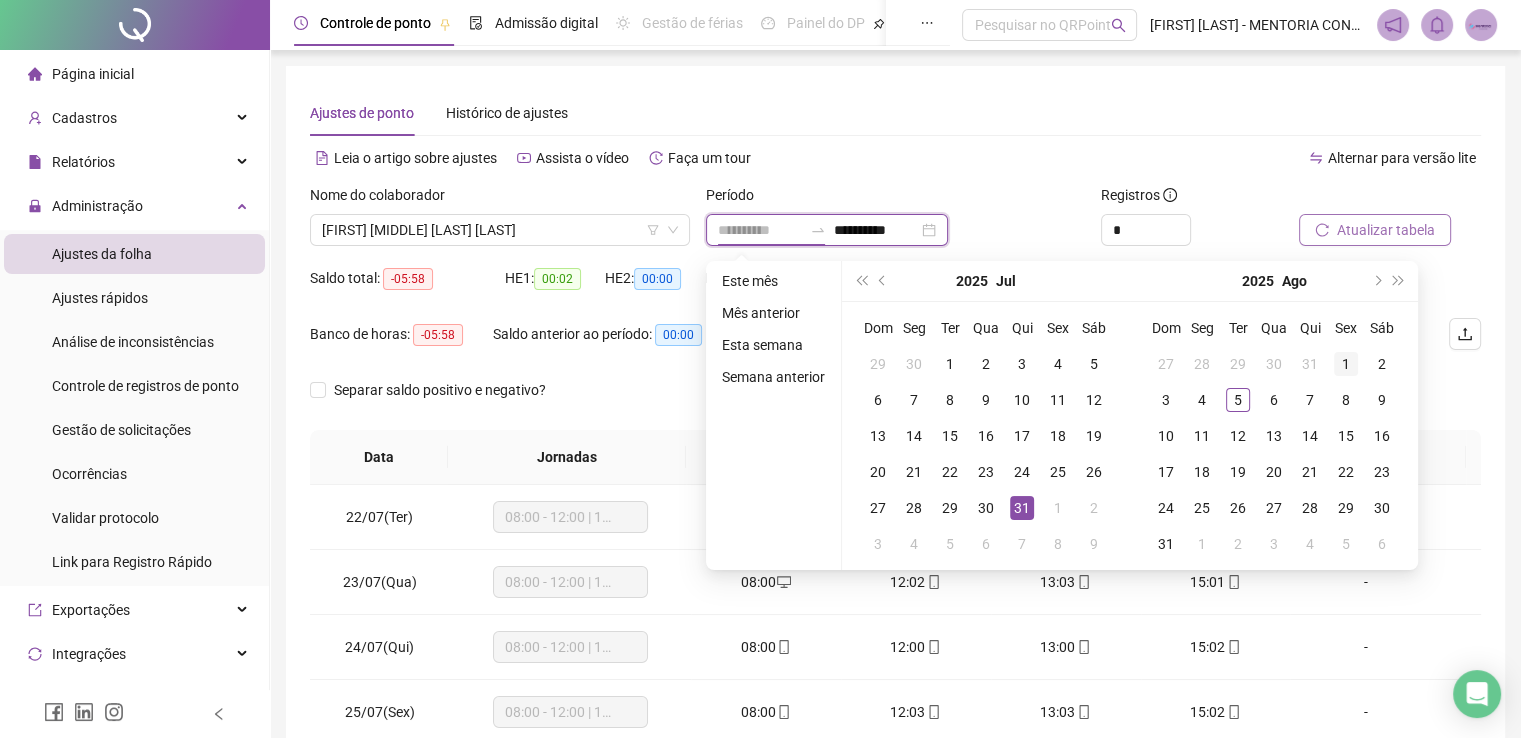 type on "**********" 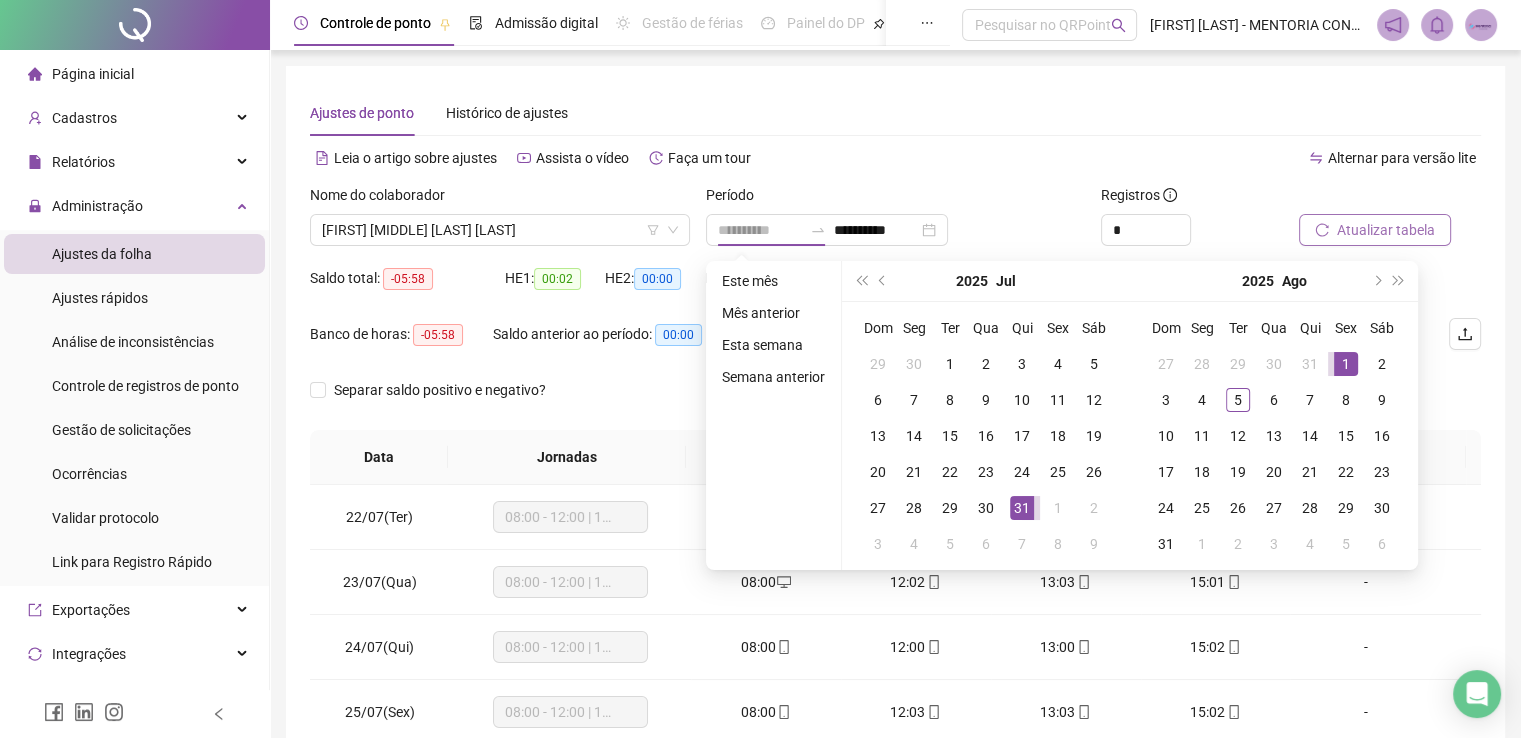 click on "1" at bounding box center (1346, 364) 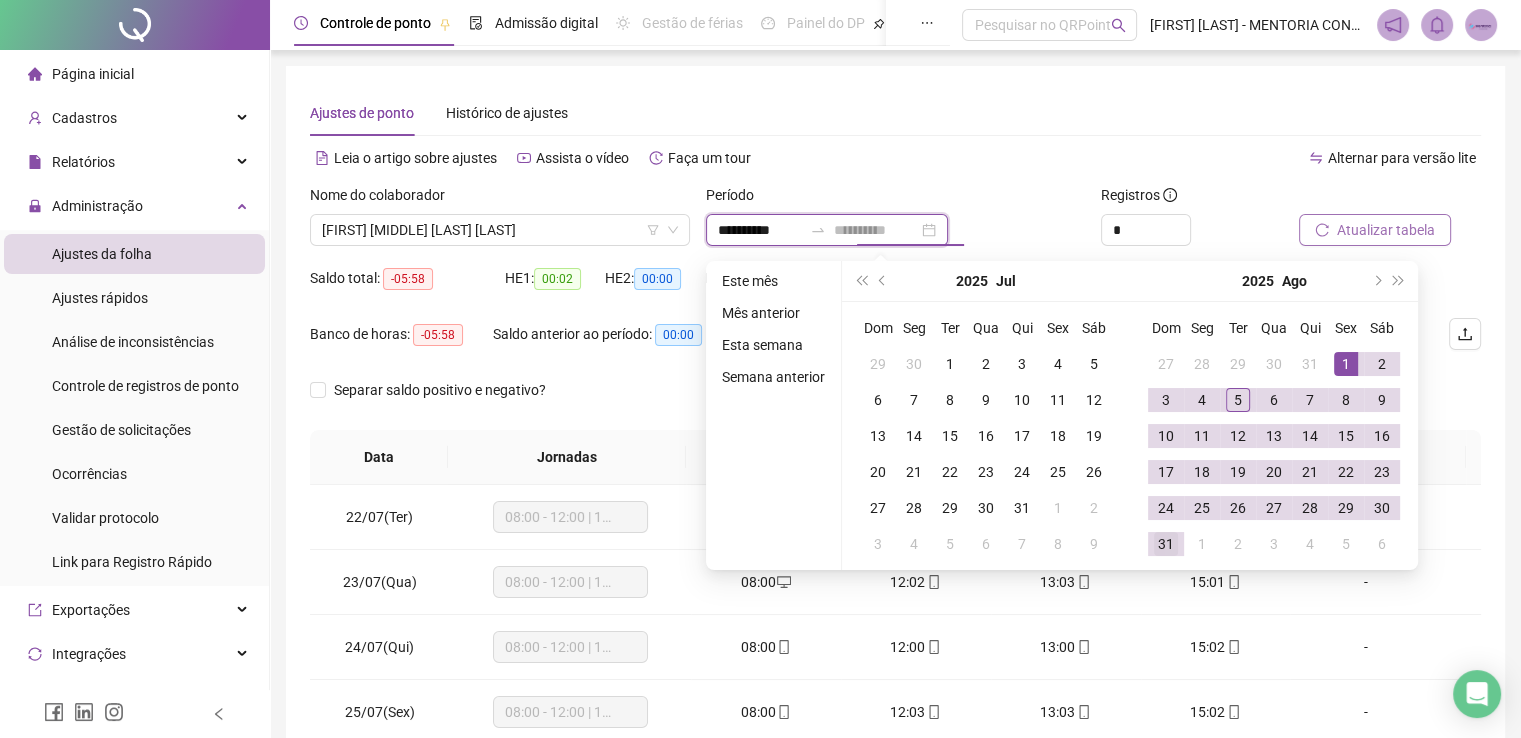 type on "**********" 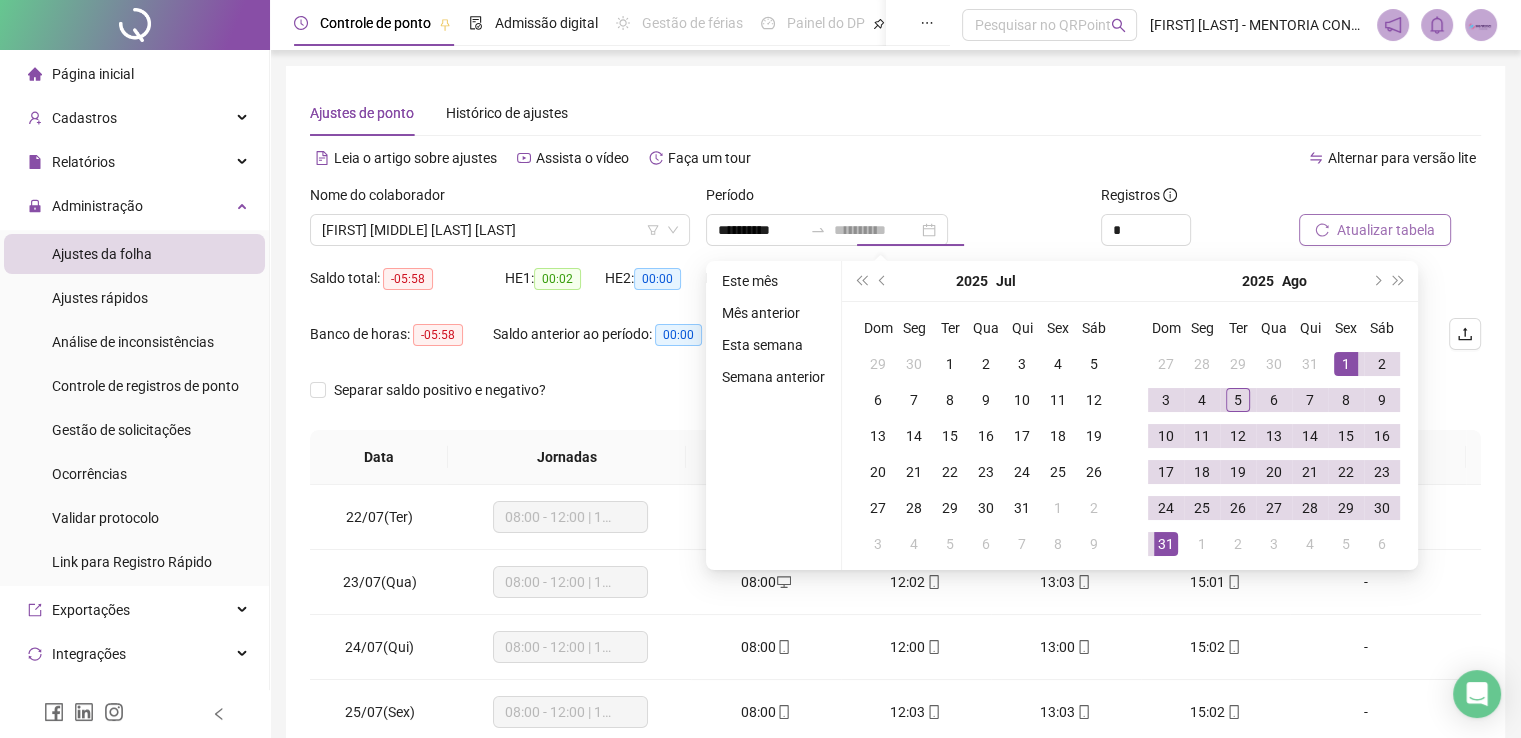 click on "31" at bounding box center (1166, 544) 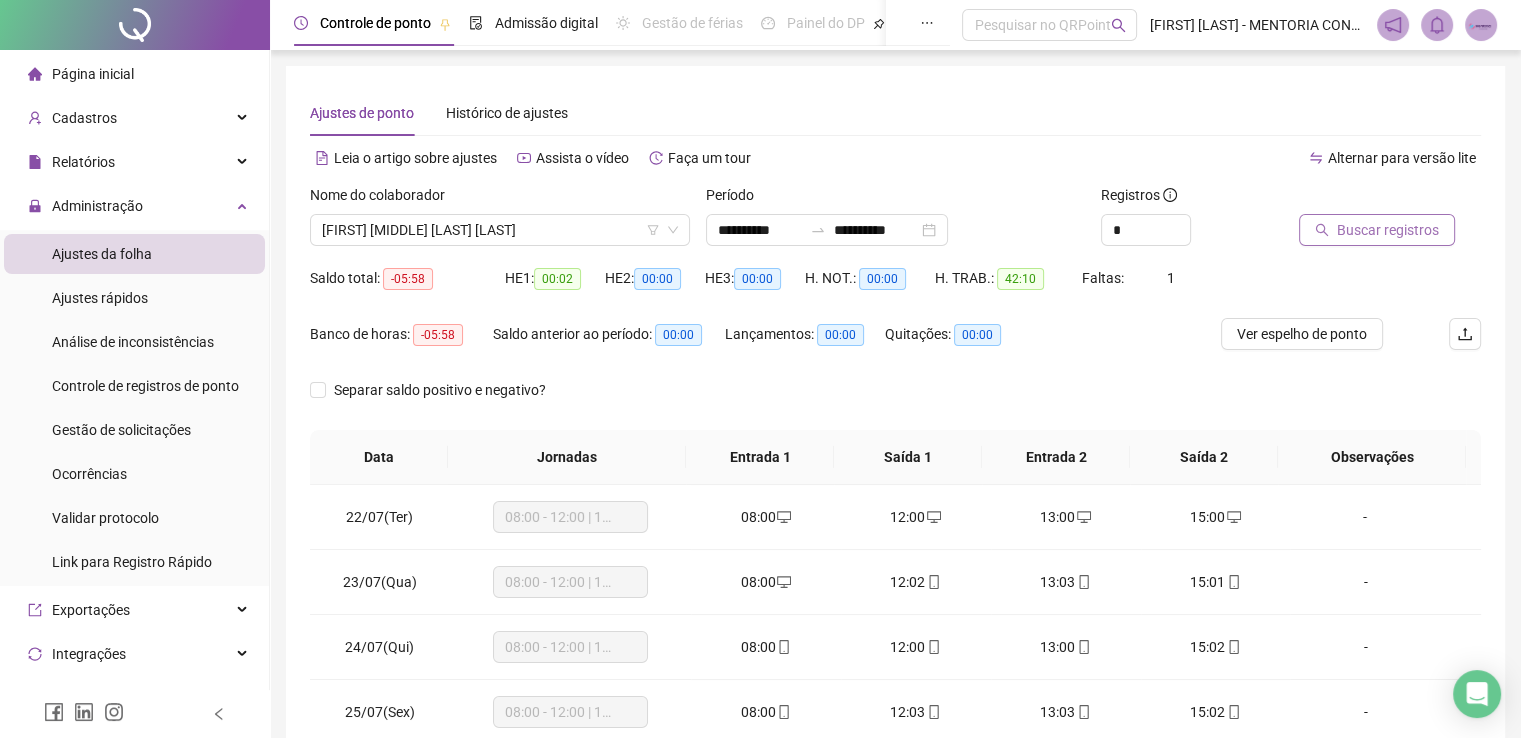 click on "Buscar registros" at bounding box center [1388, 230] 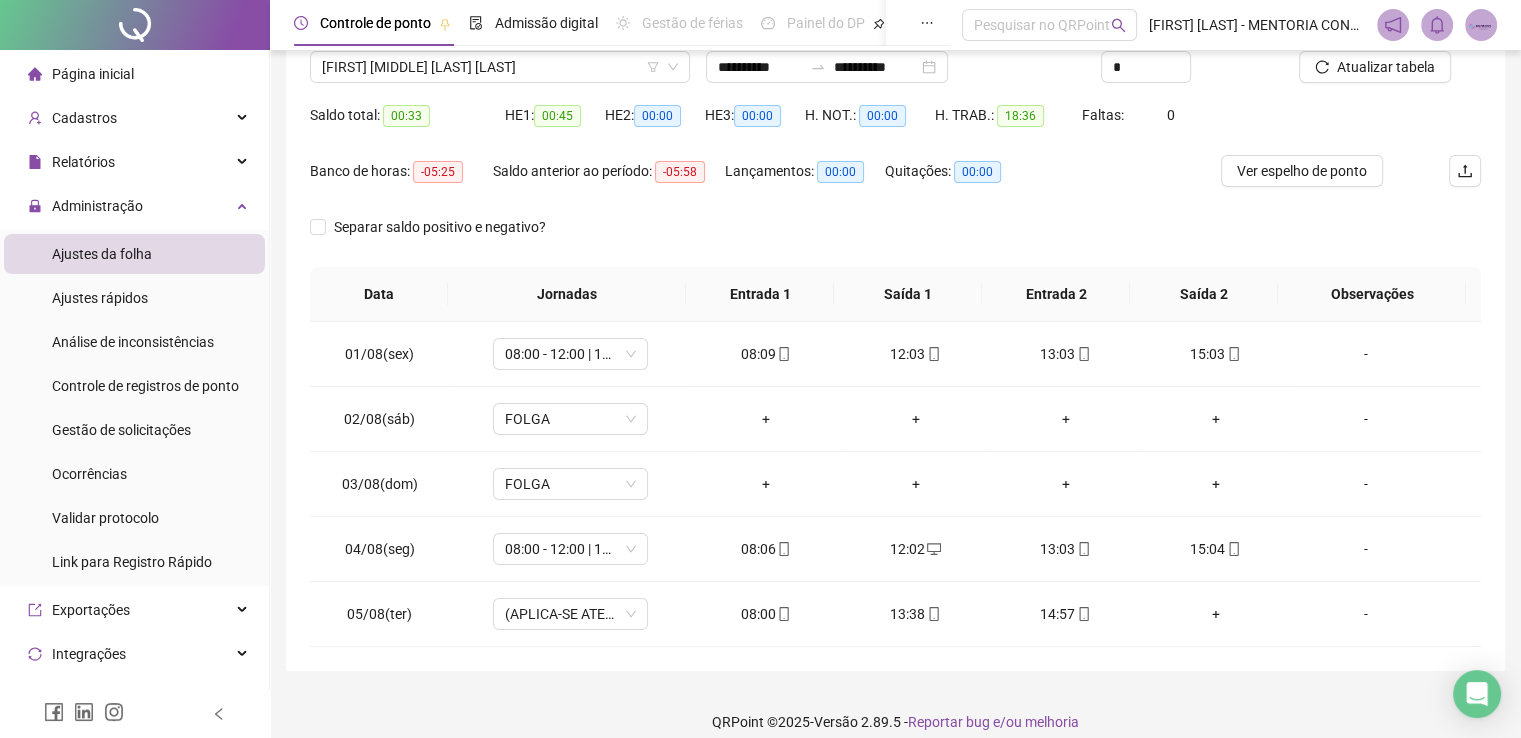 scroll, scrollTop: 181, scrollLeft: 0, axis: vertical 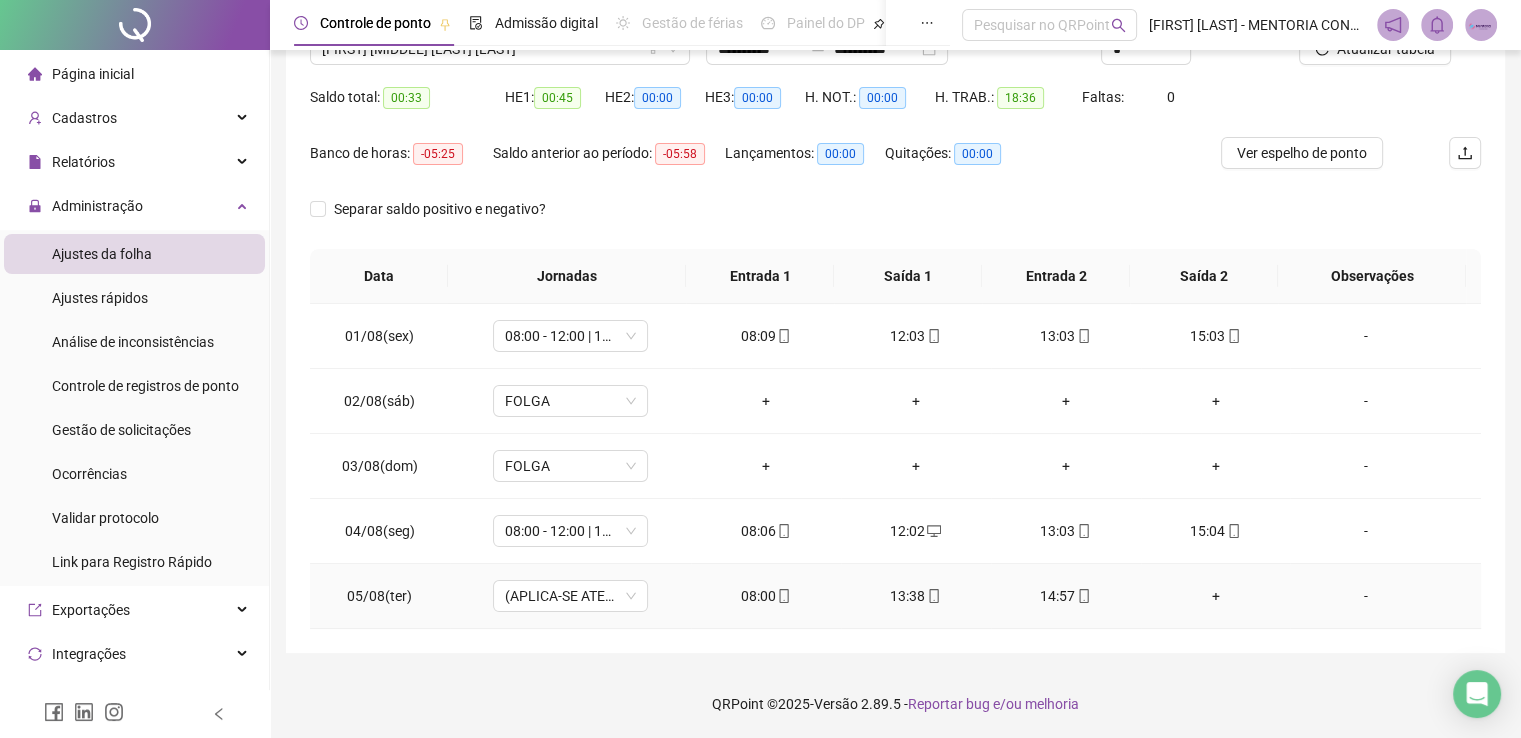 click on "14:57" at bounding box center (1066, 596) 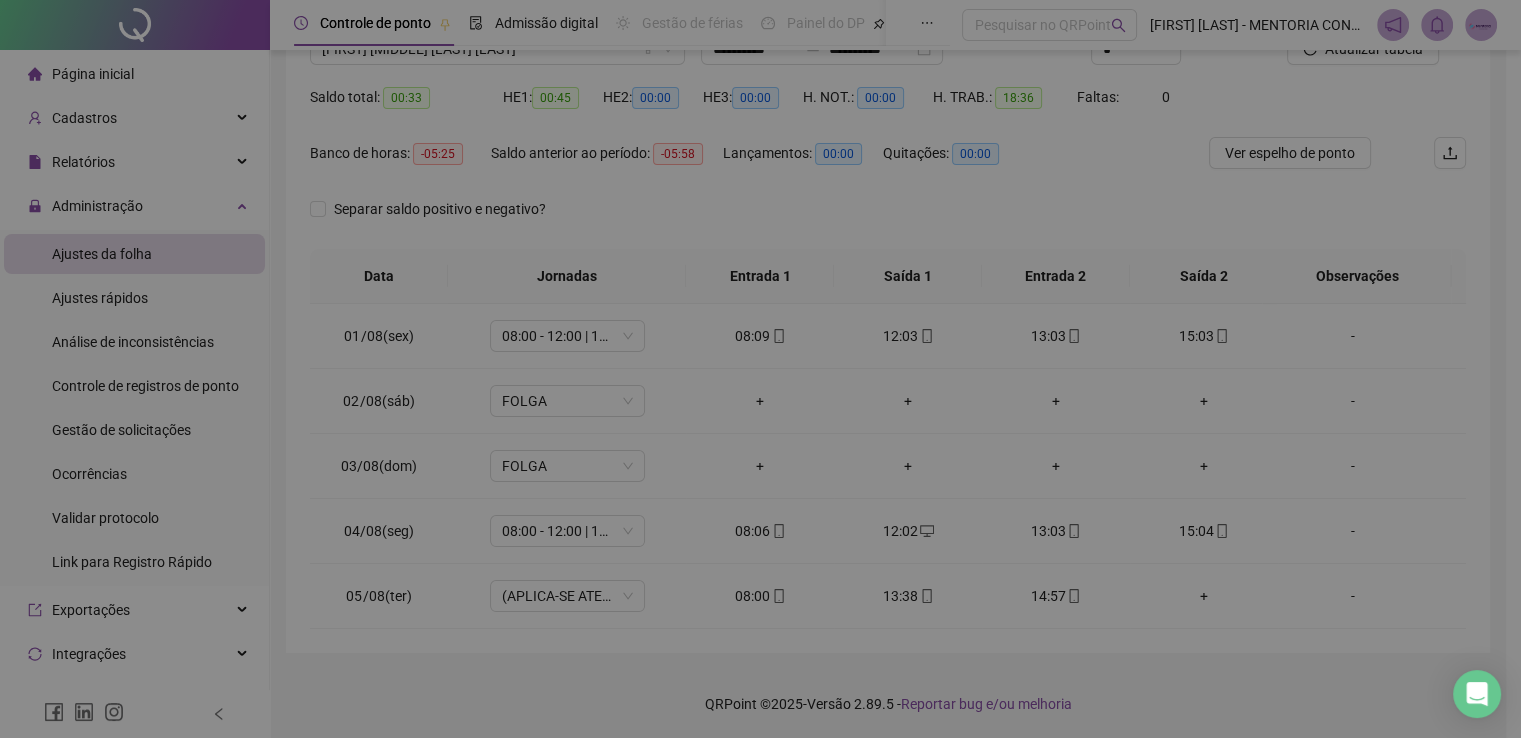 type on "**********" 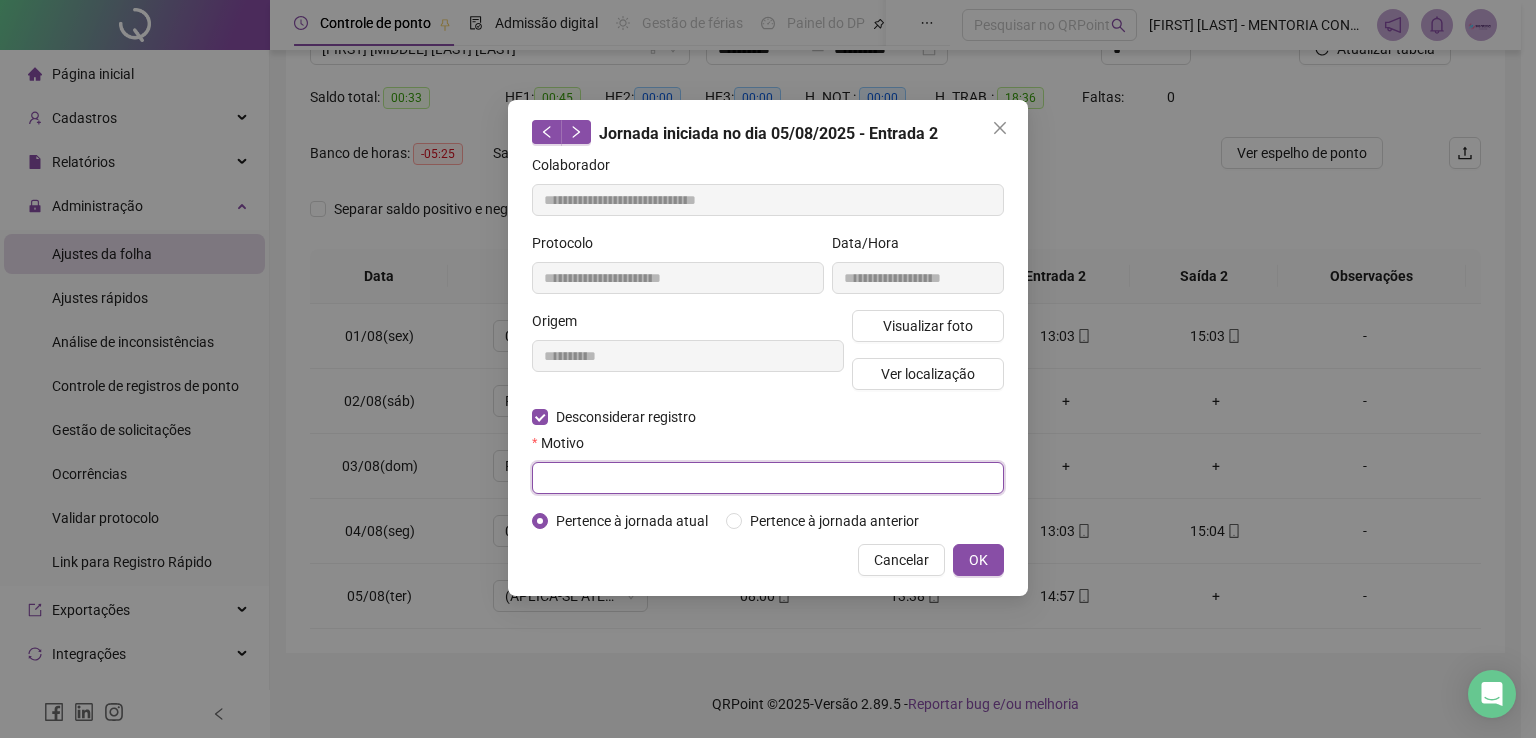 click at bounding box center [768, 478] 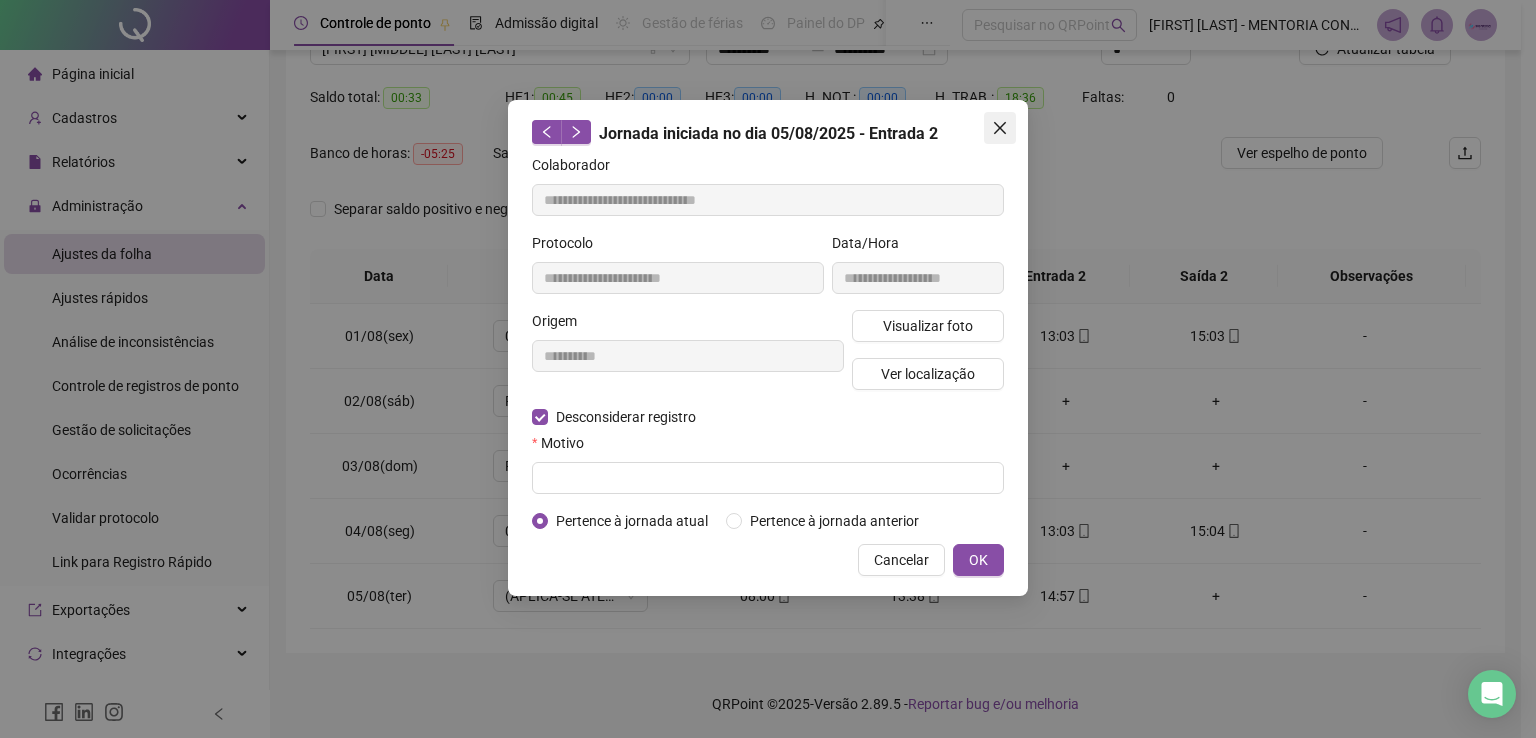 click 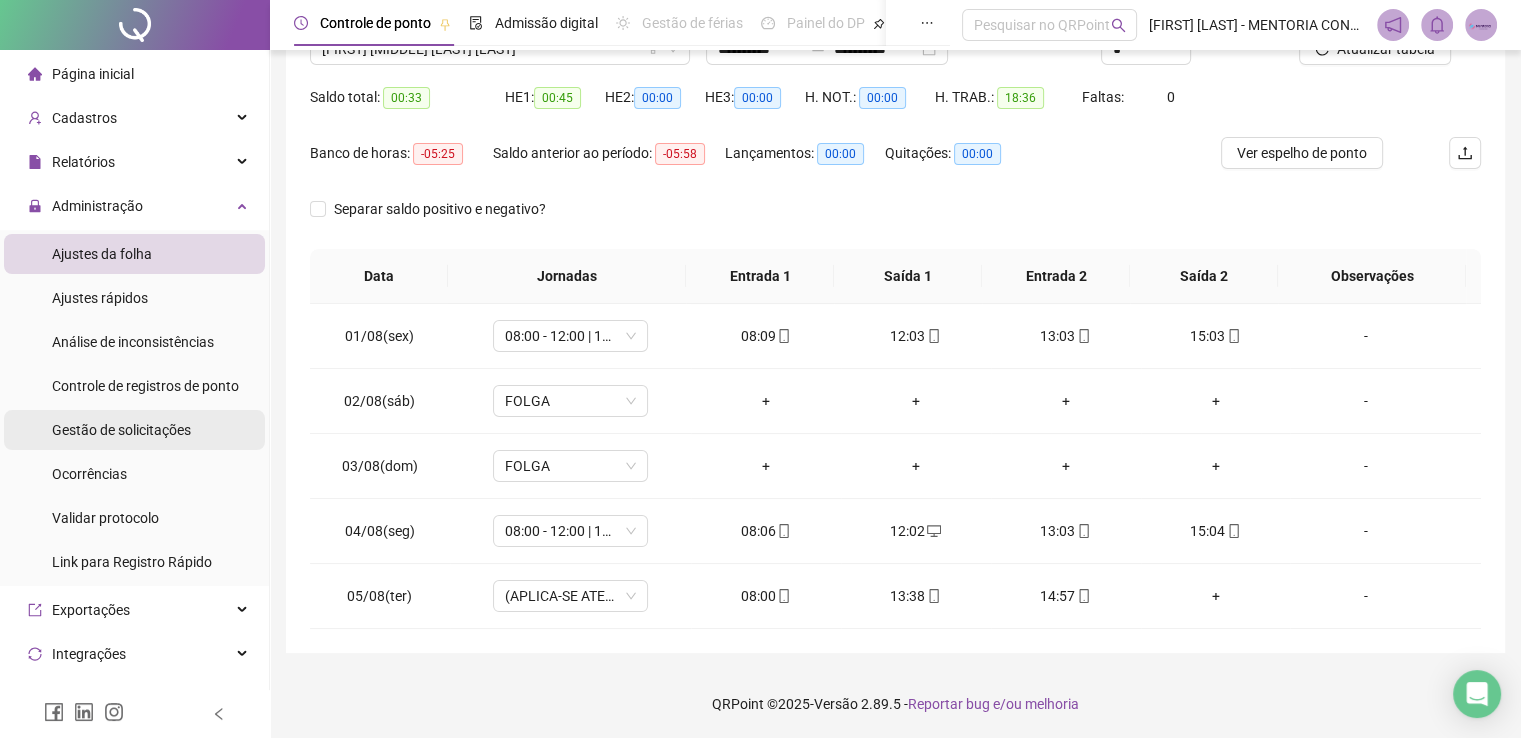 click on "Gestão de solicitações" at bounding box center (121, 430) 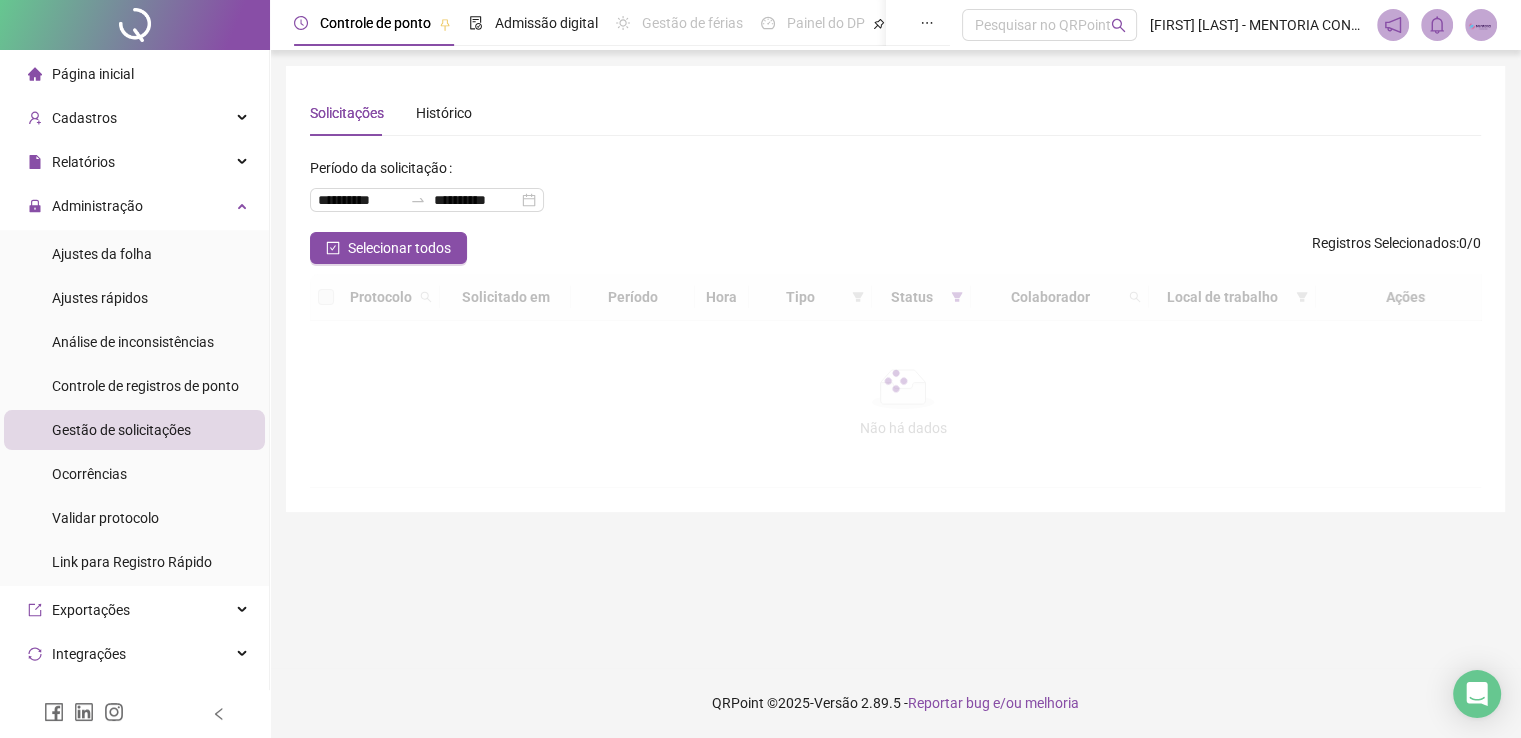 scroll, scrollTop: 0, scrollLeft: 0, axis: both 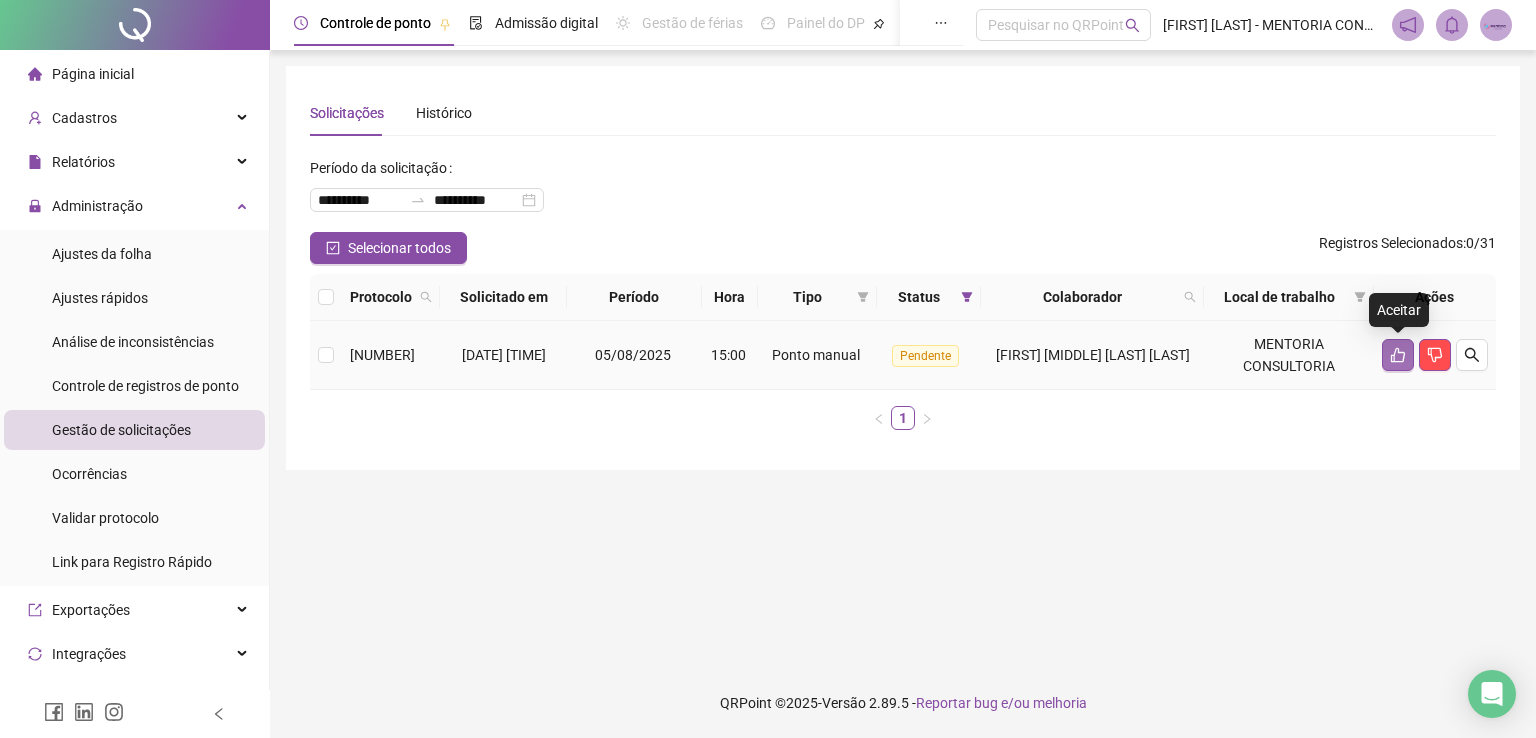click 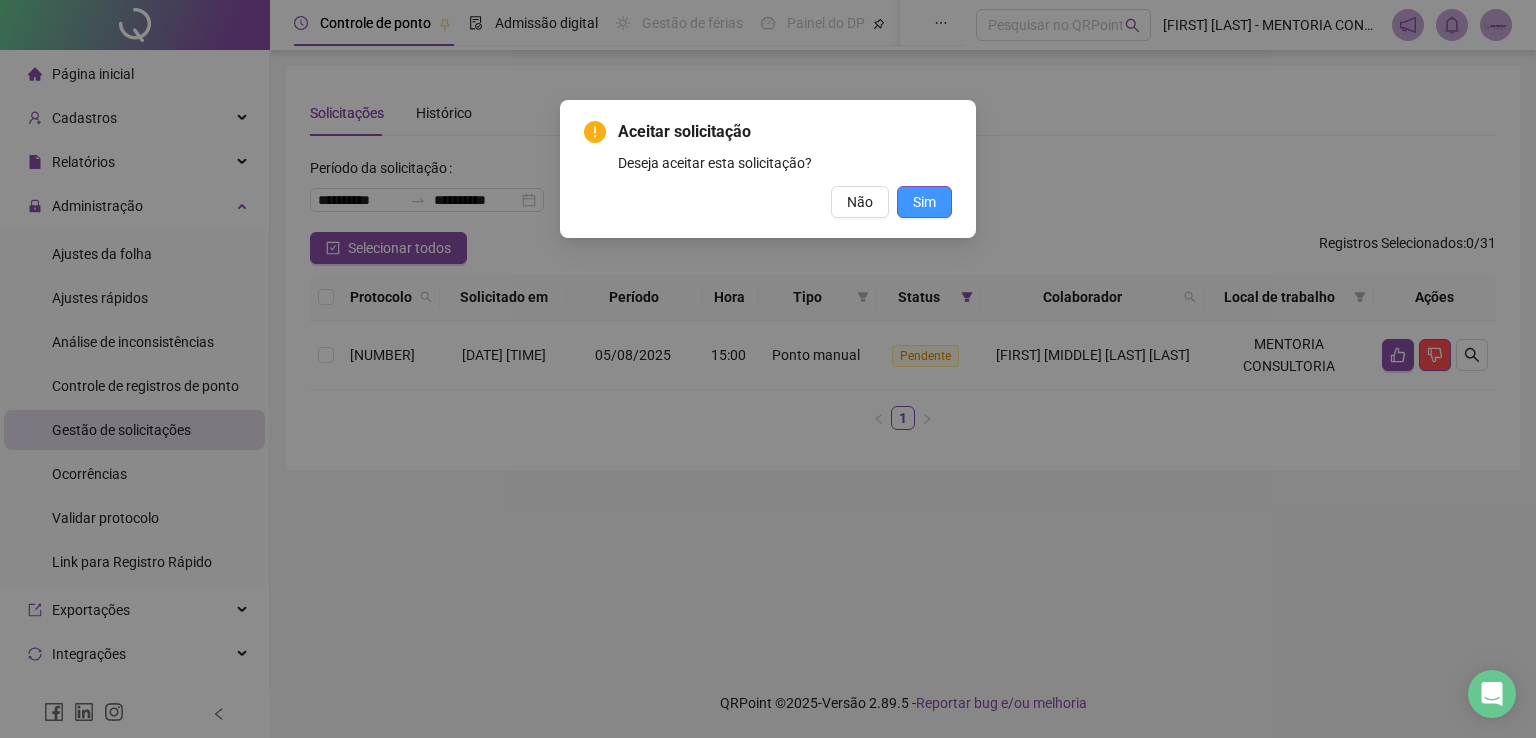 click on "Sim" at bounding box center (924, 202) 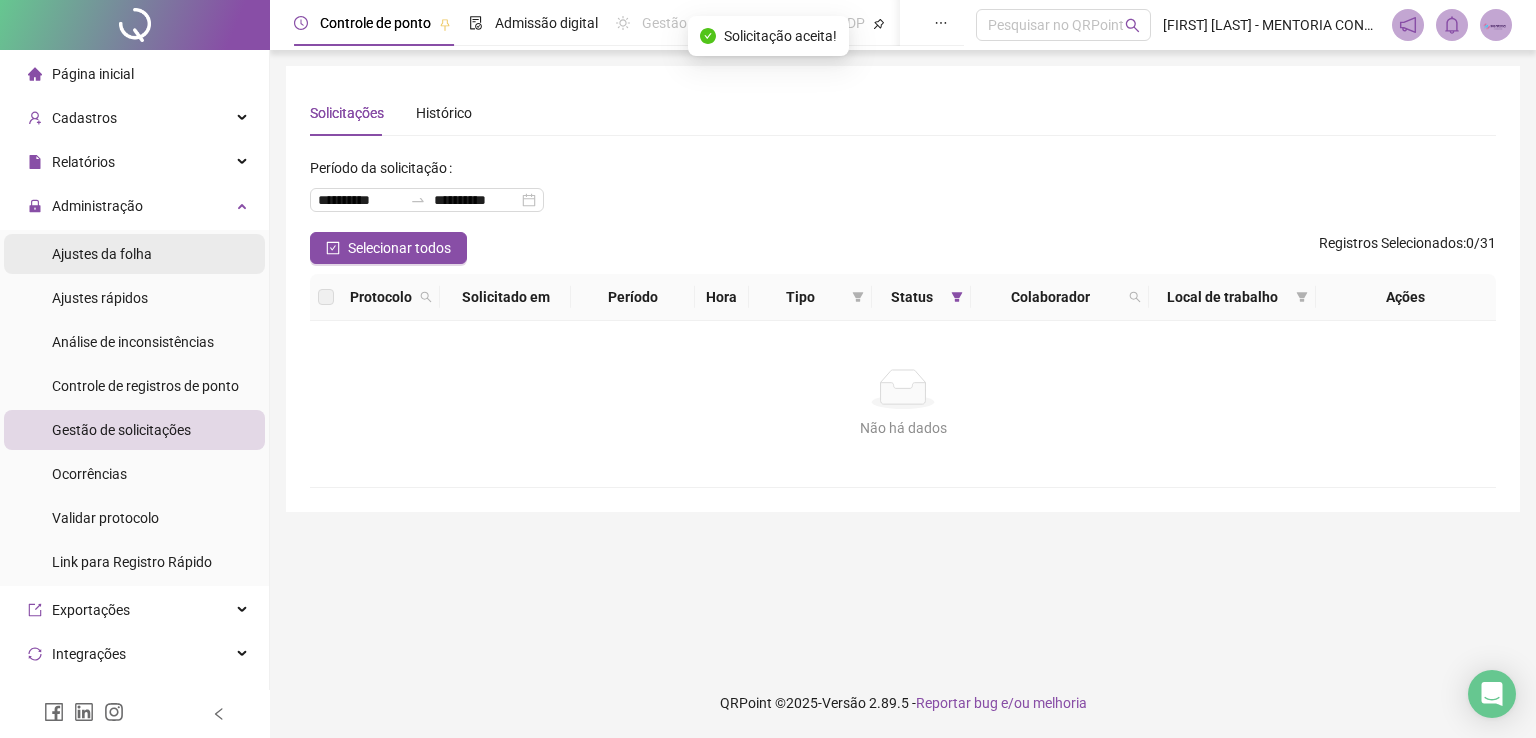 click on "Ajustes da folha" at bounding box center (102, 254) 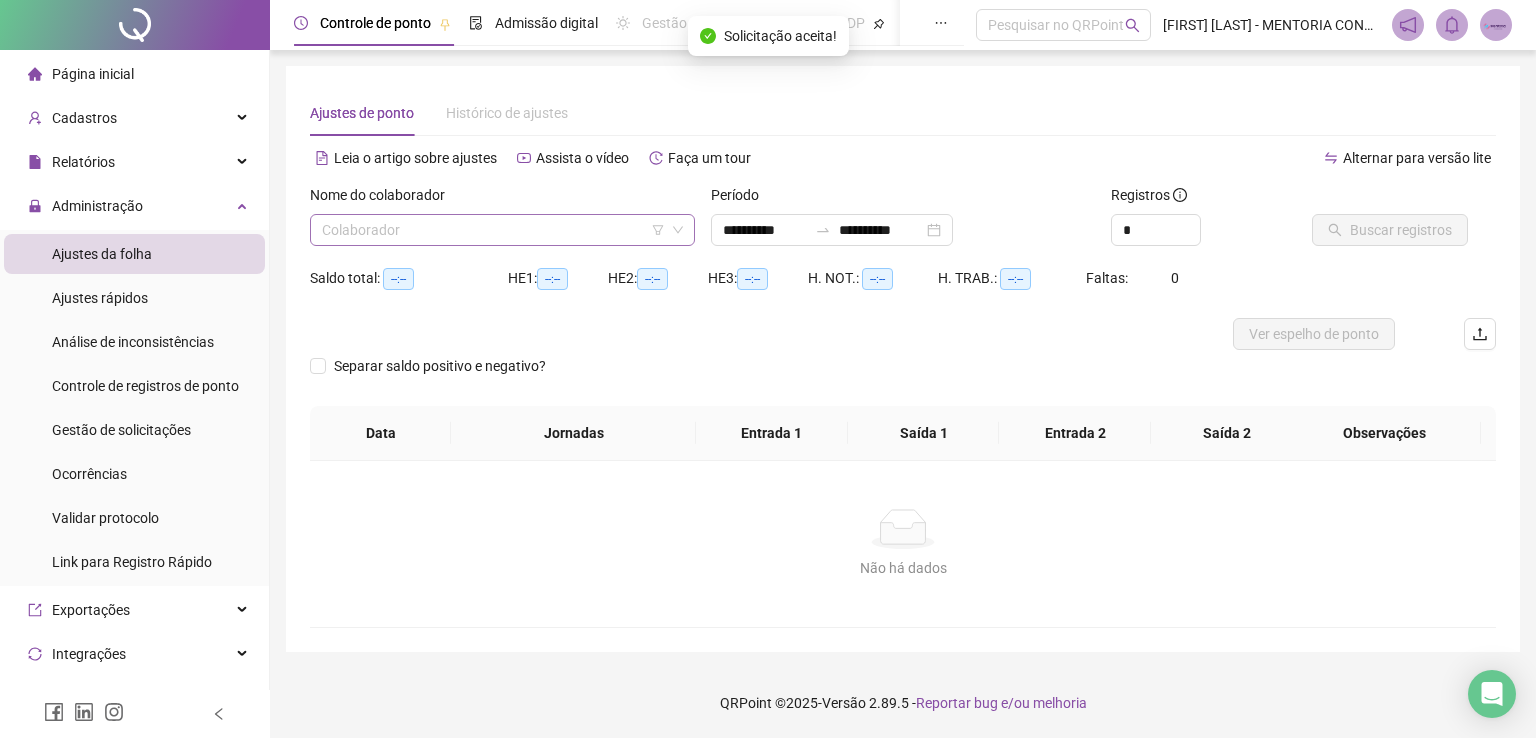 click at bounding box center [493, 230] 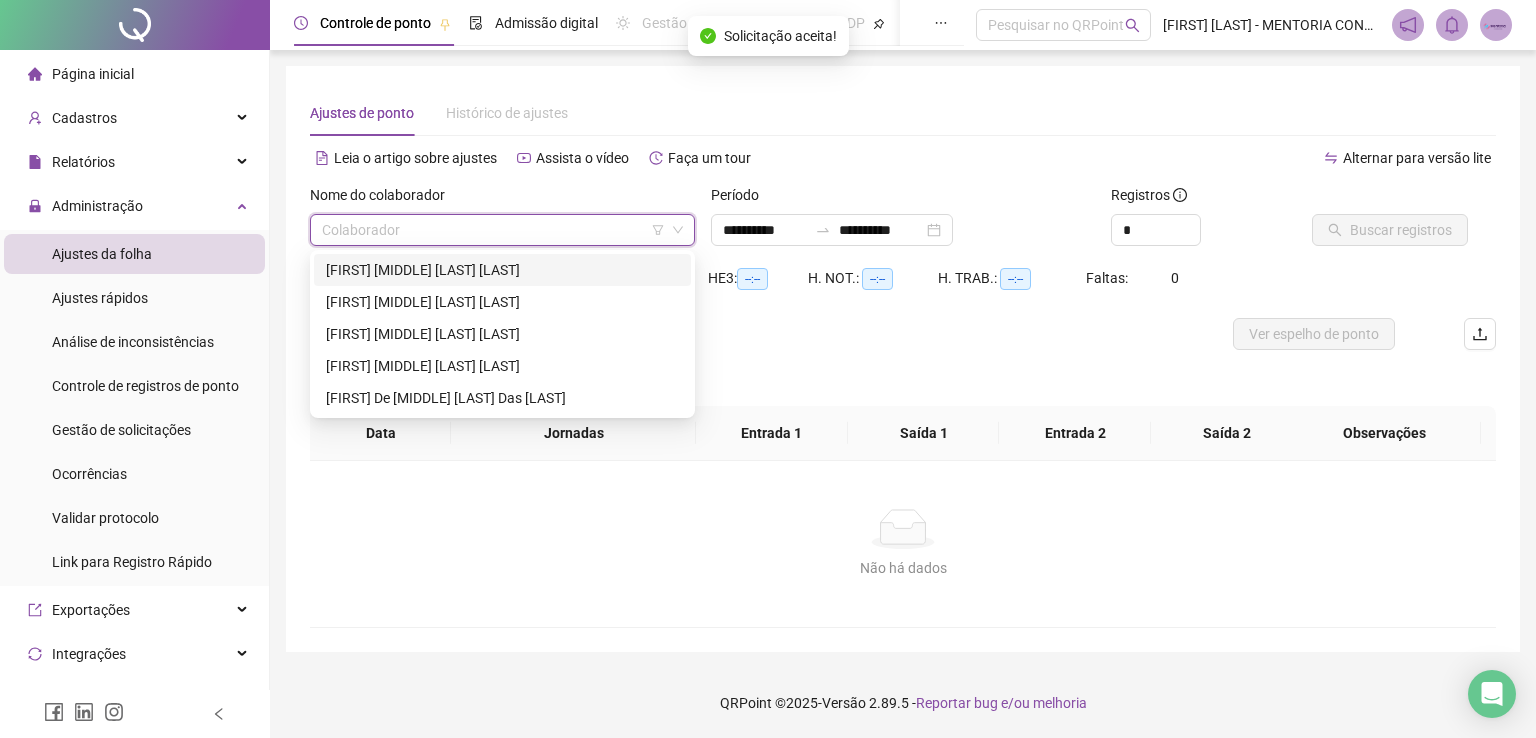 click on "[FIRST] [MIDDLE] [LAST] [LAST]" at bounding box center (502, 270) 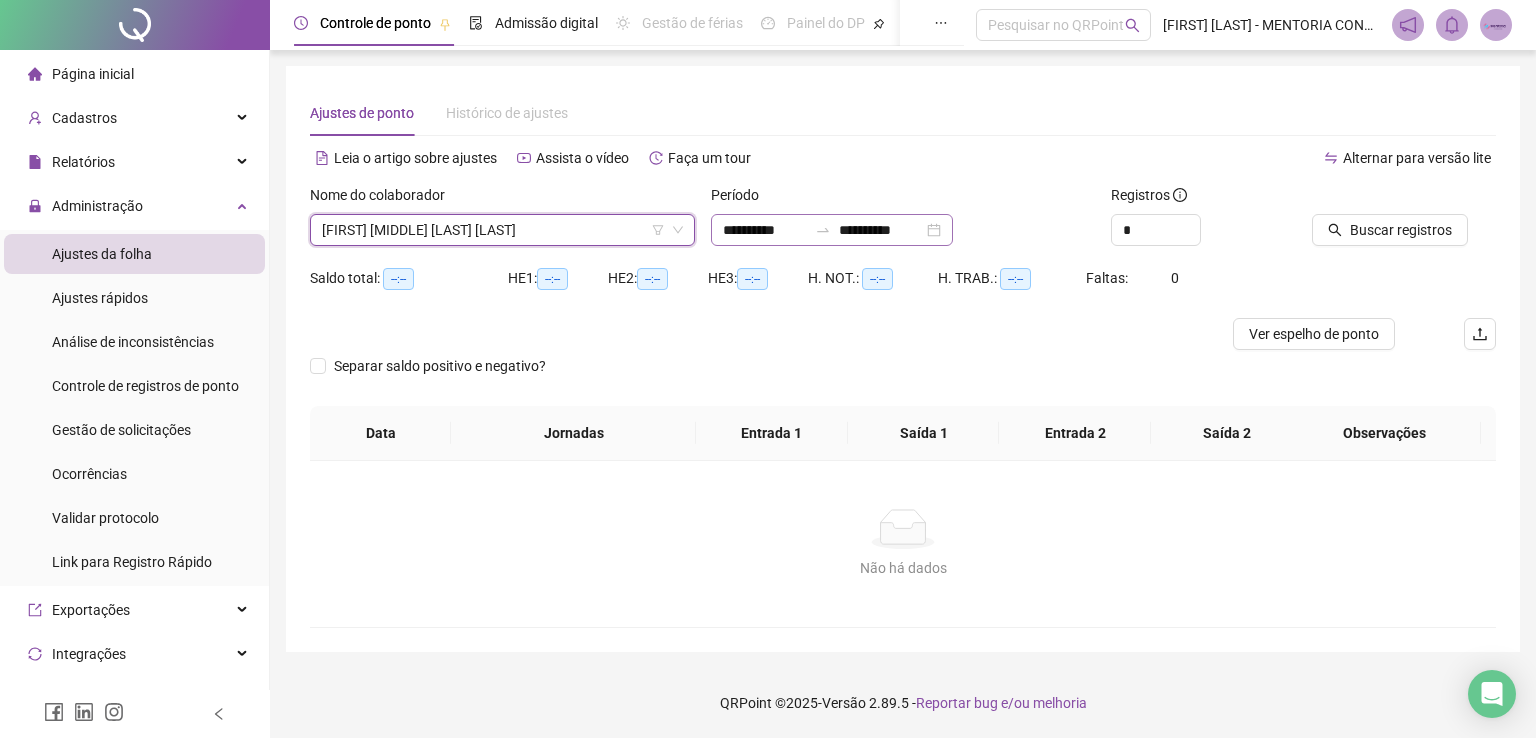 click on "**********" at bounding box center (832, 230) 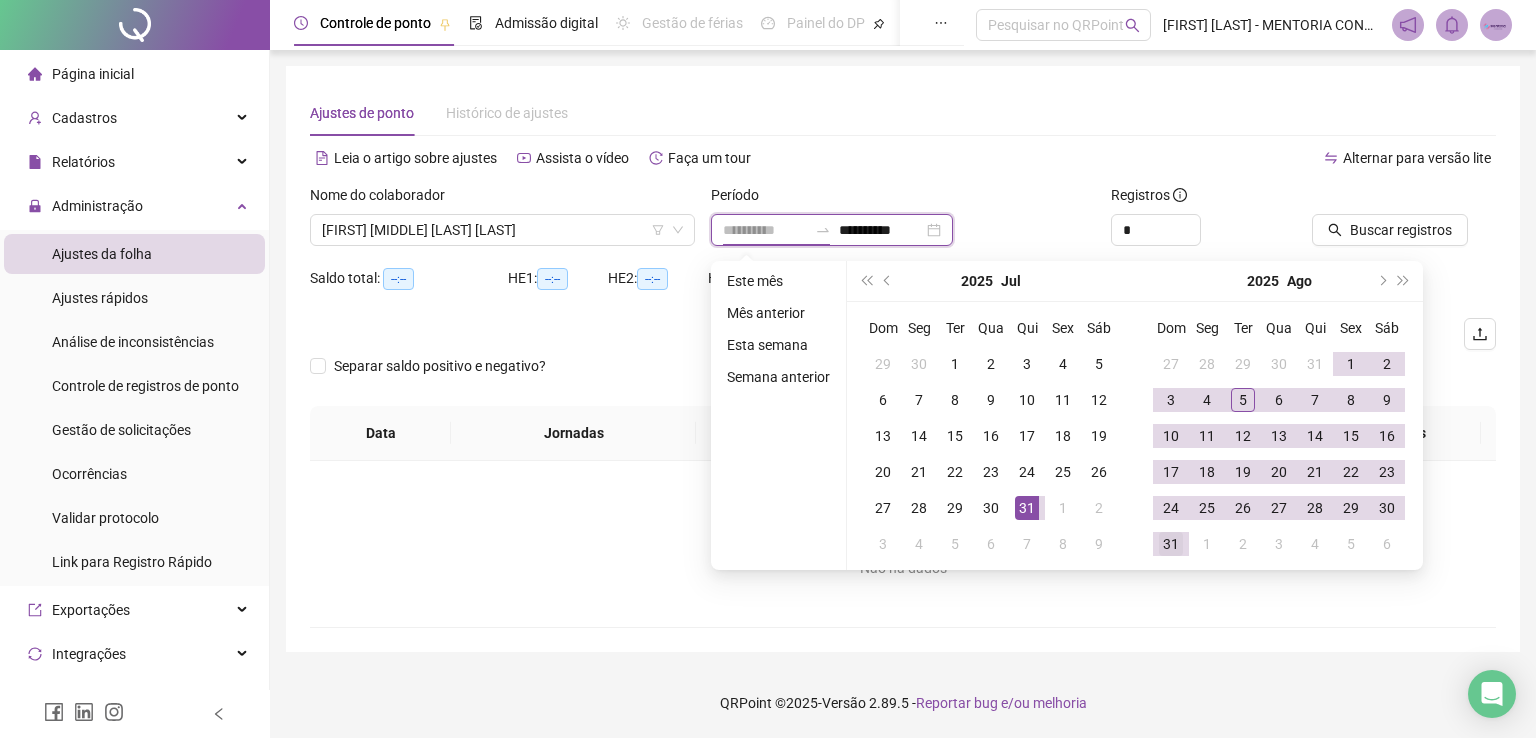 type on "**********" 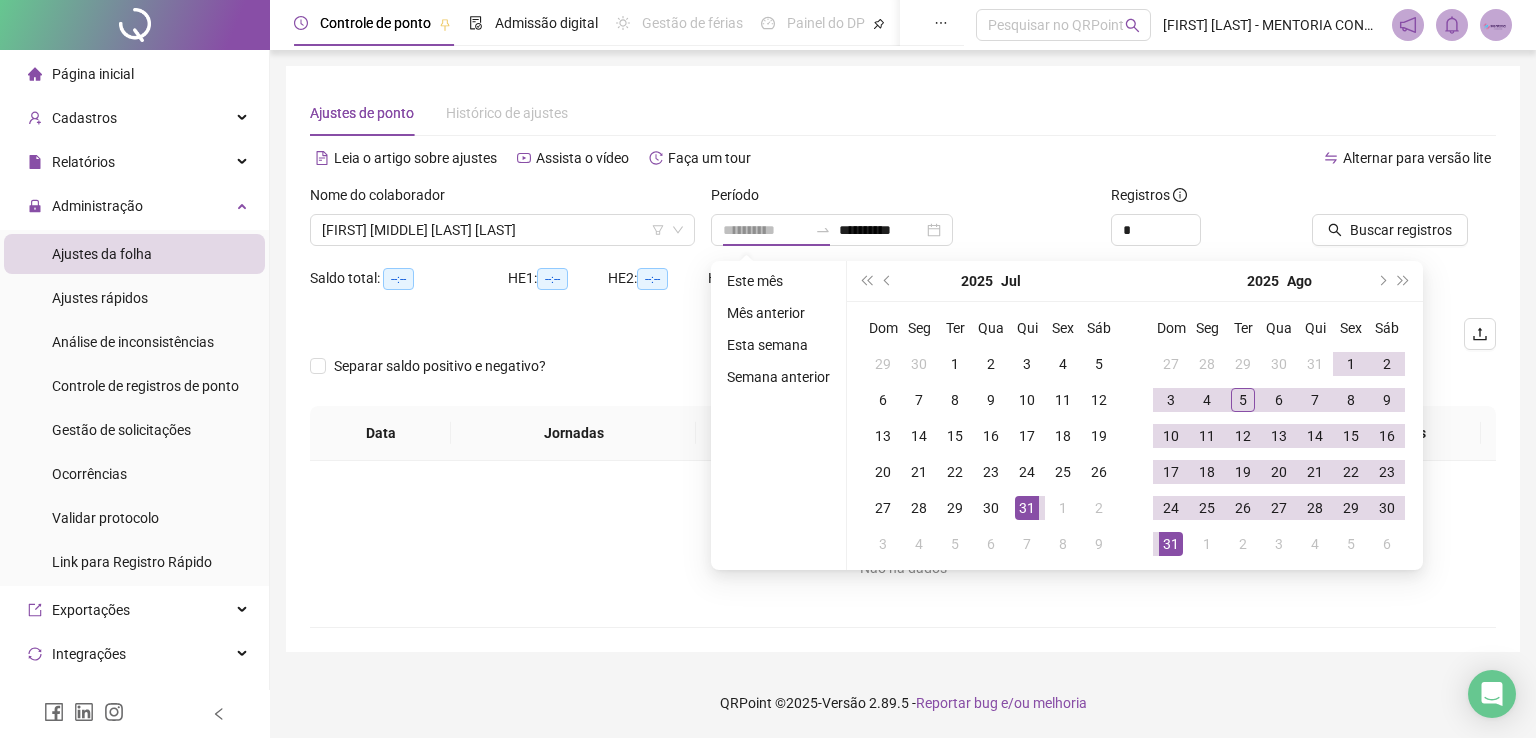 click on "31" at bounding box center (1171, 544) 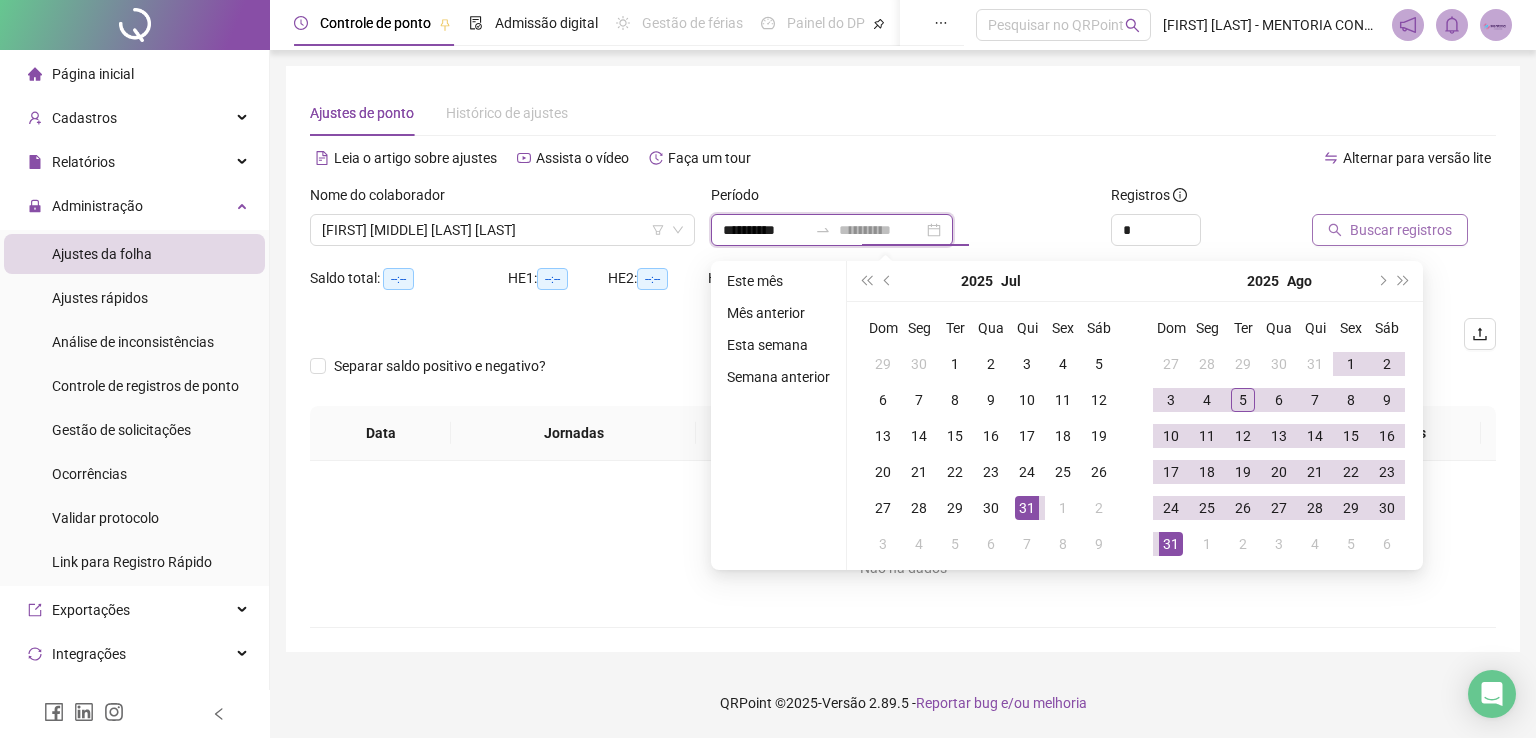 type on "**********" 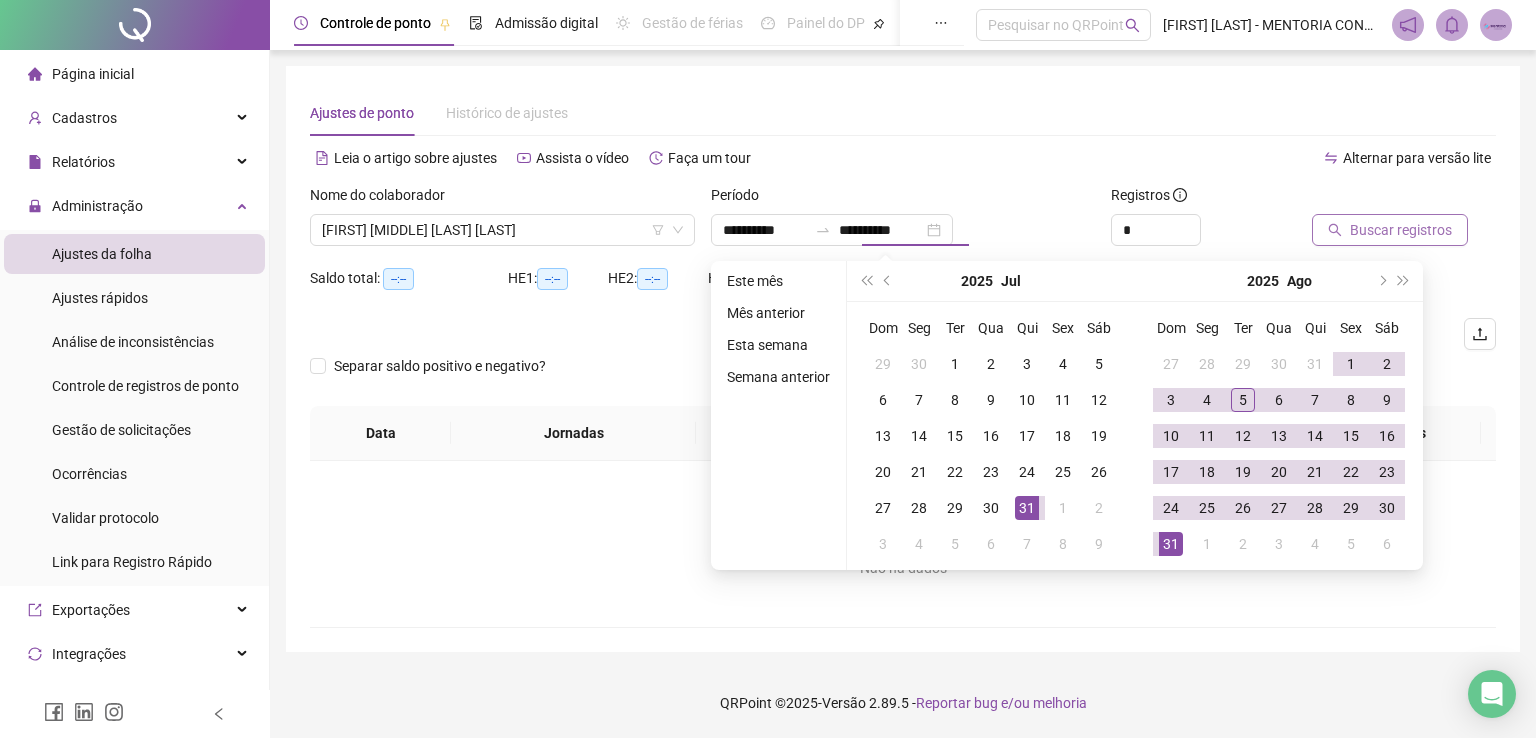 click on "Buscar registros" at bounding box center [1401, 230] 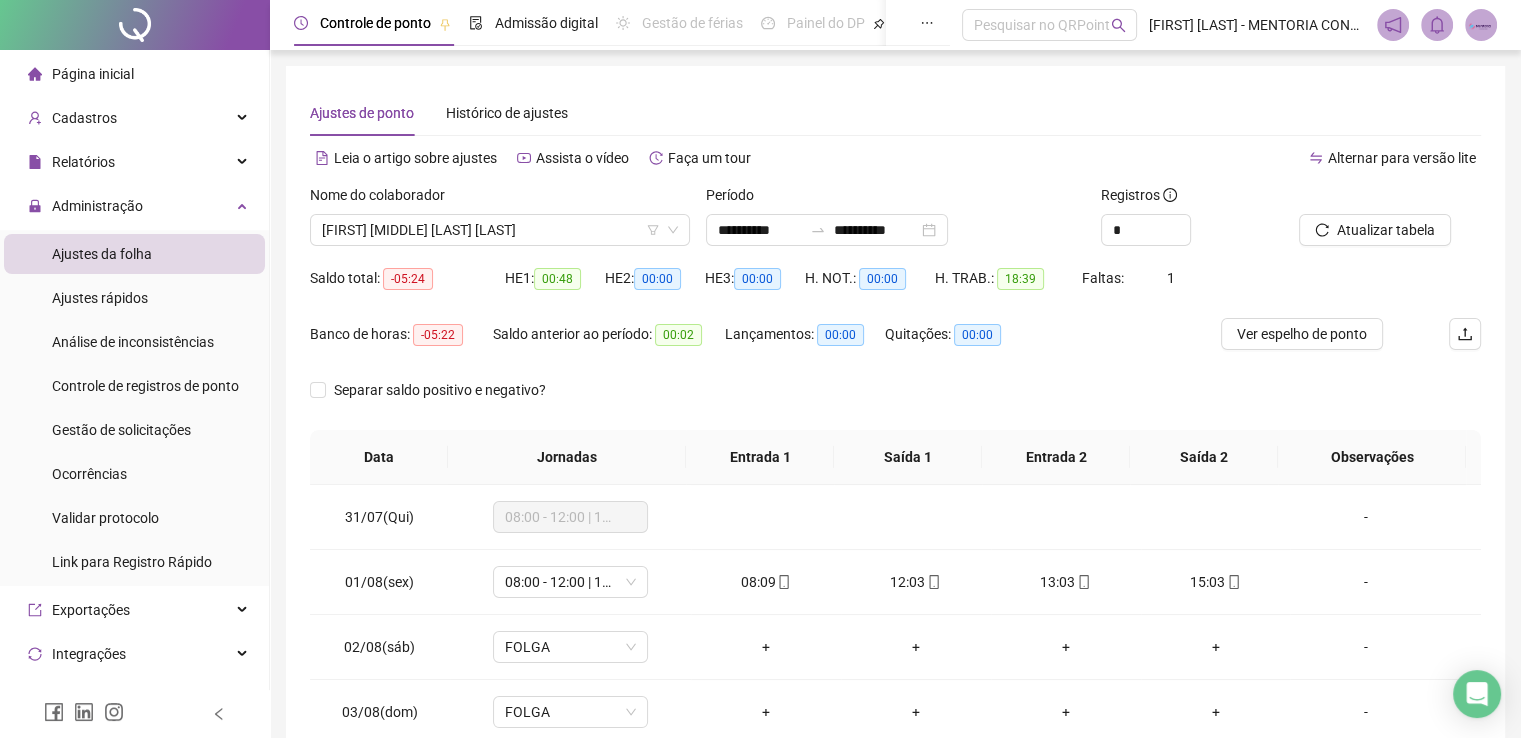 scroll, scrollTop: 246, scrollLeft: 0, axis: vertical 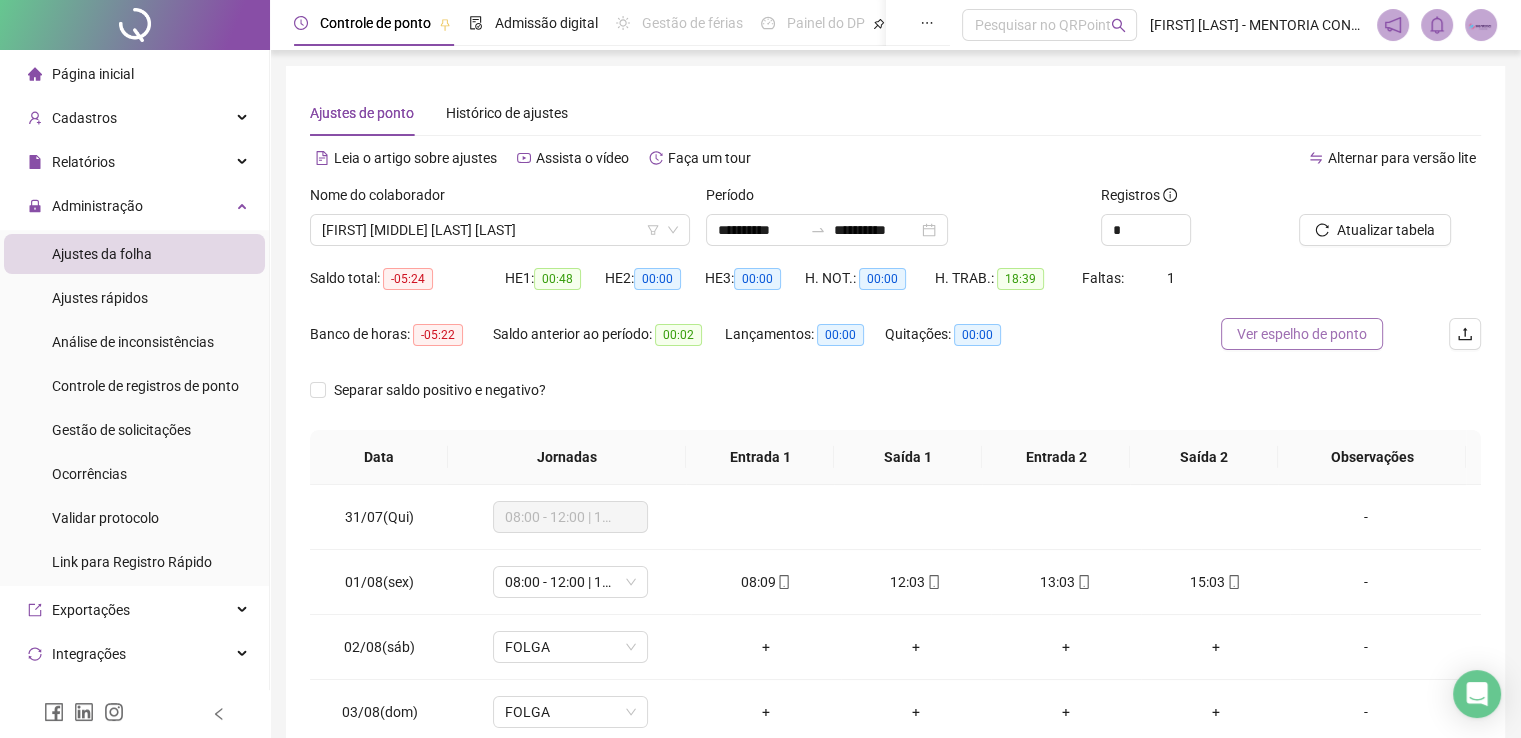 click on "Ver espelho de ponto" at bounding box center [1302, 334] 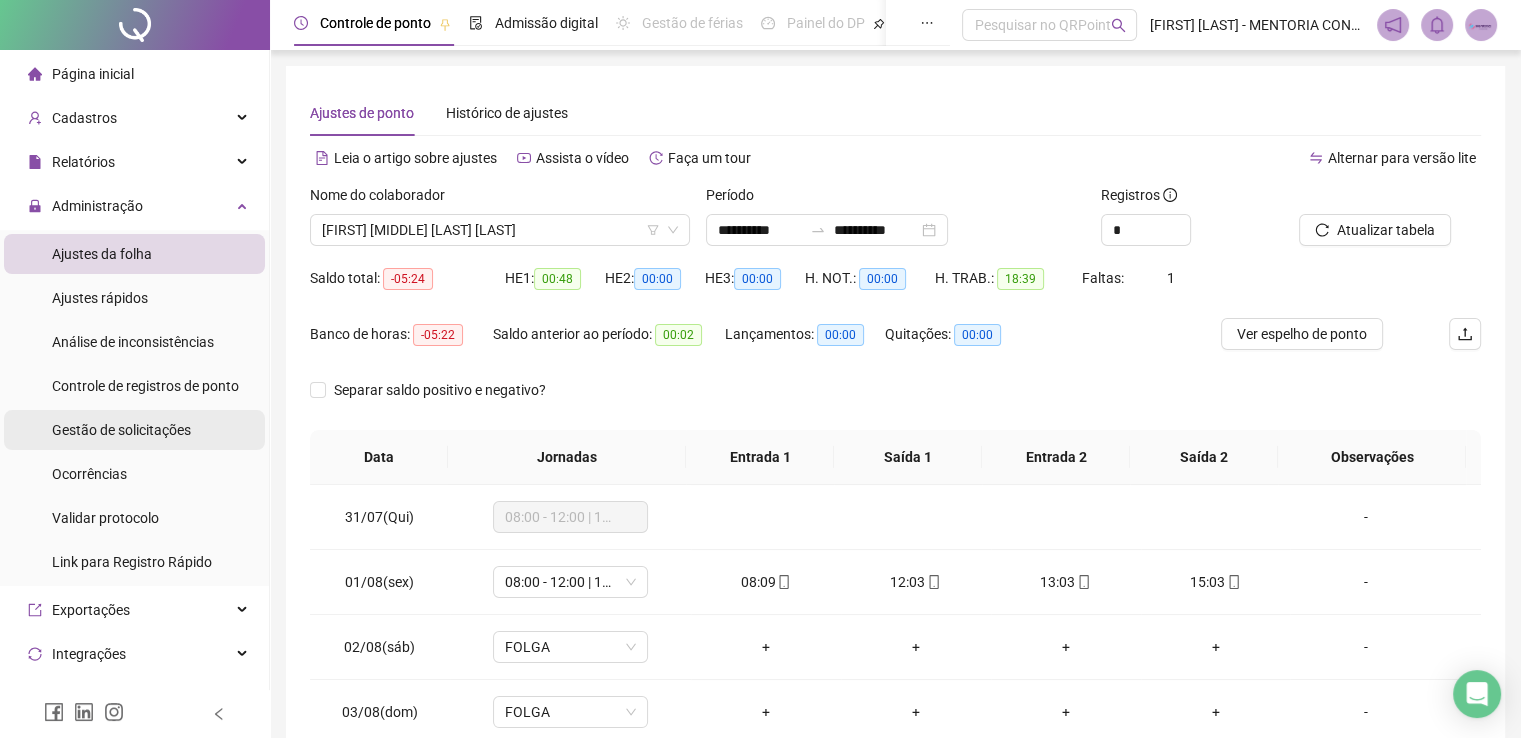 click on "Gestão de solicitações" at bounding box center (121, 430) 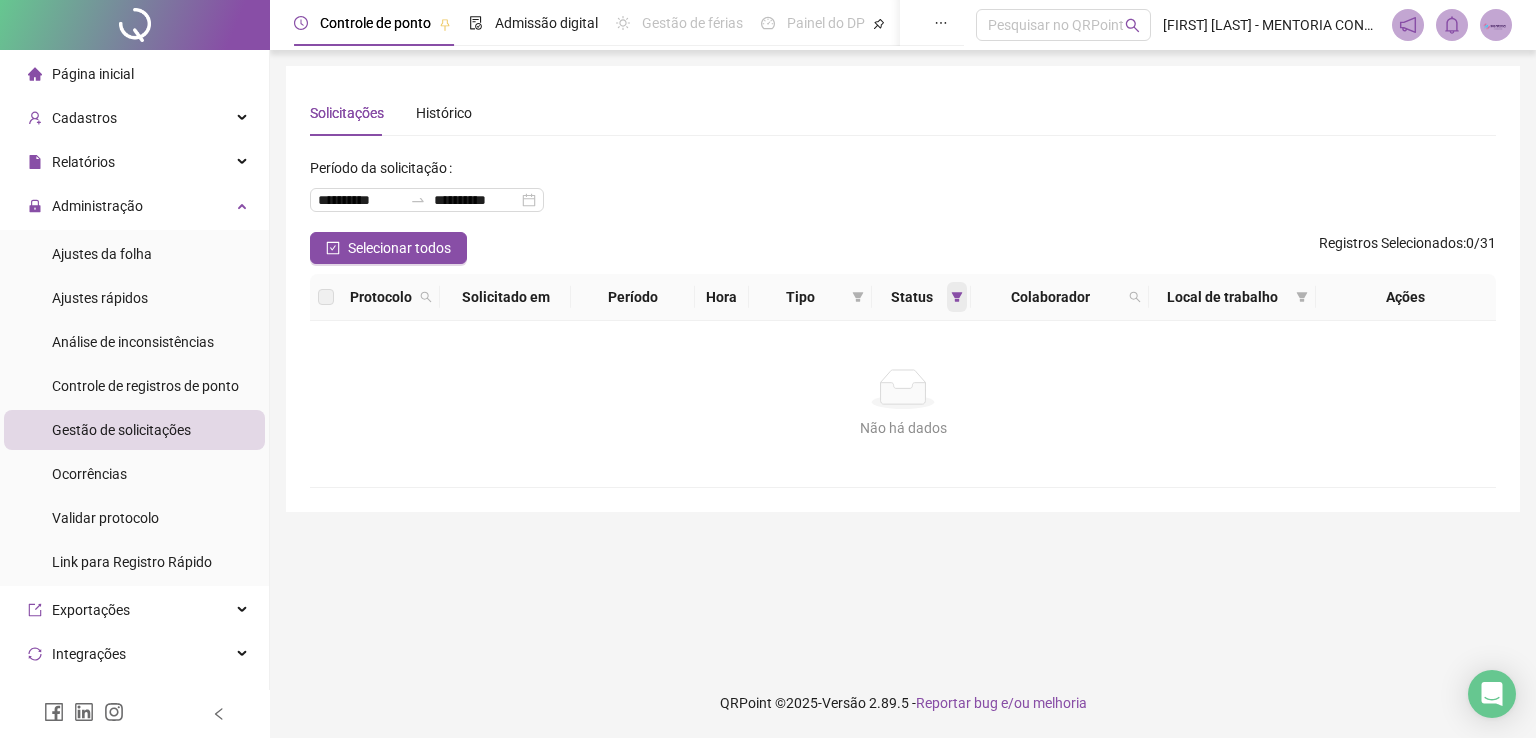 click at bounding box center [957, 297] 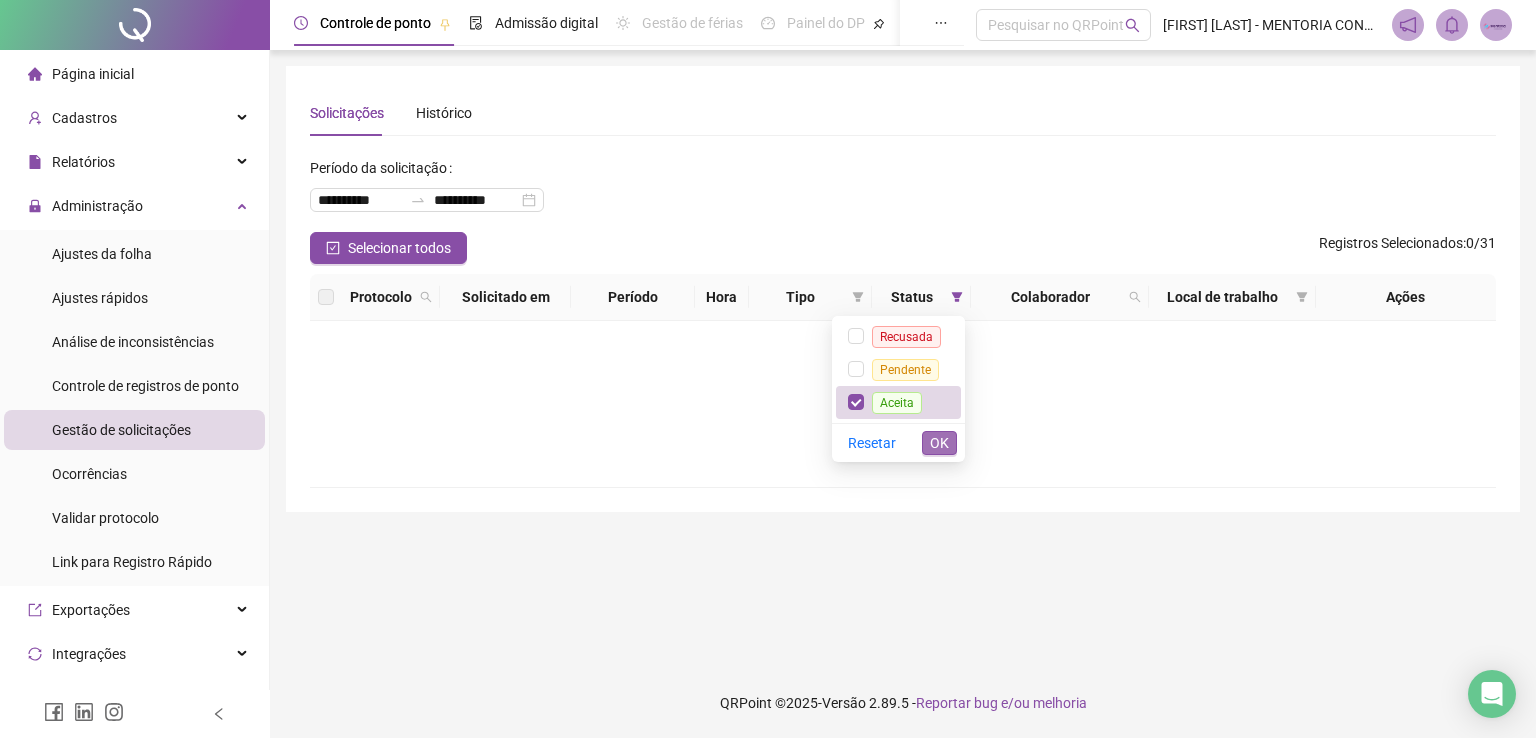 click on "OK" at bounding box center [939, 443] 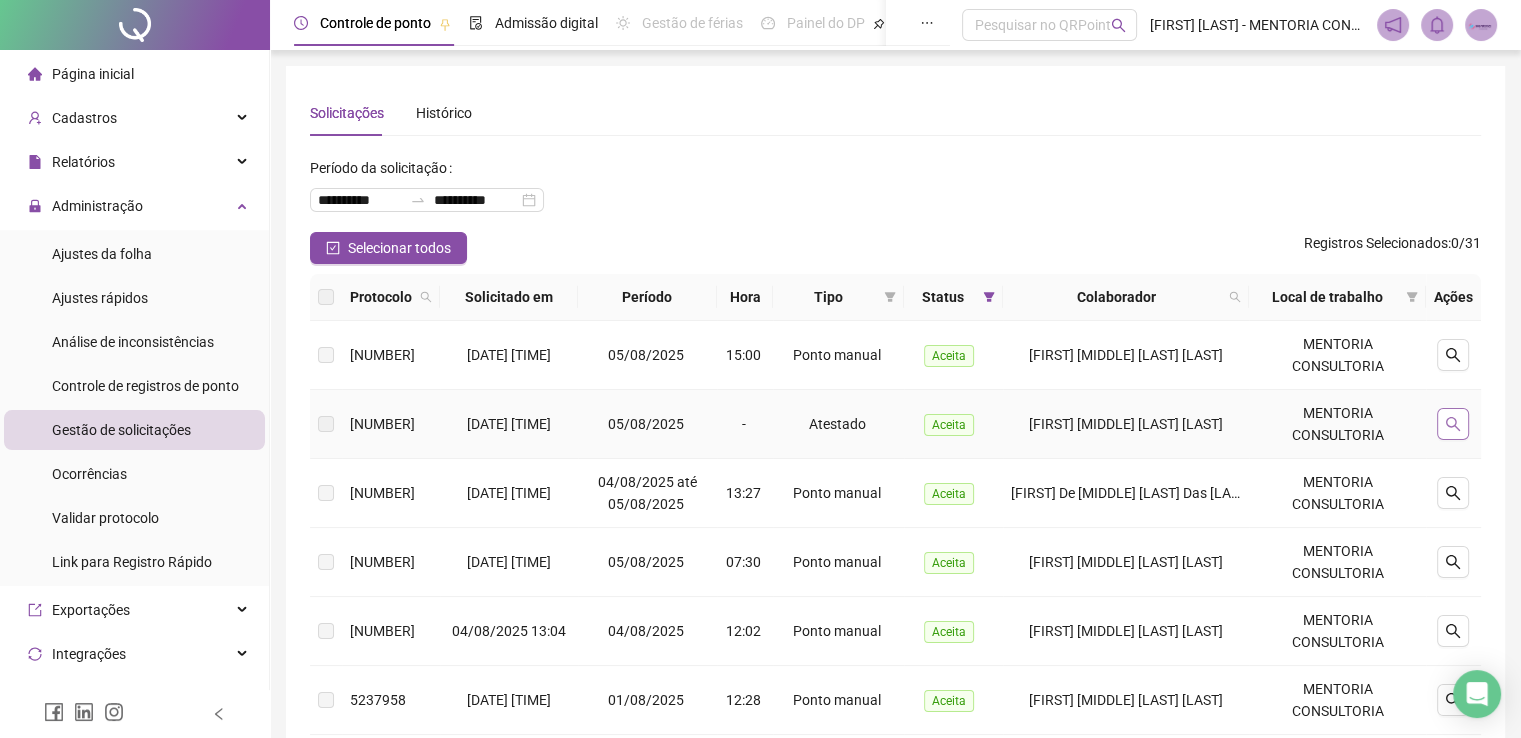 click at bounding box center (1453, 424) 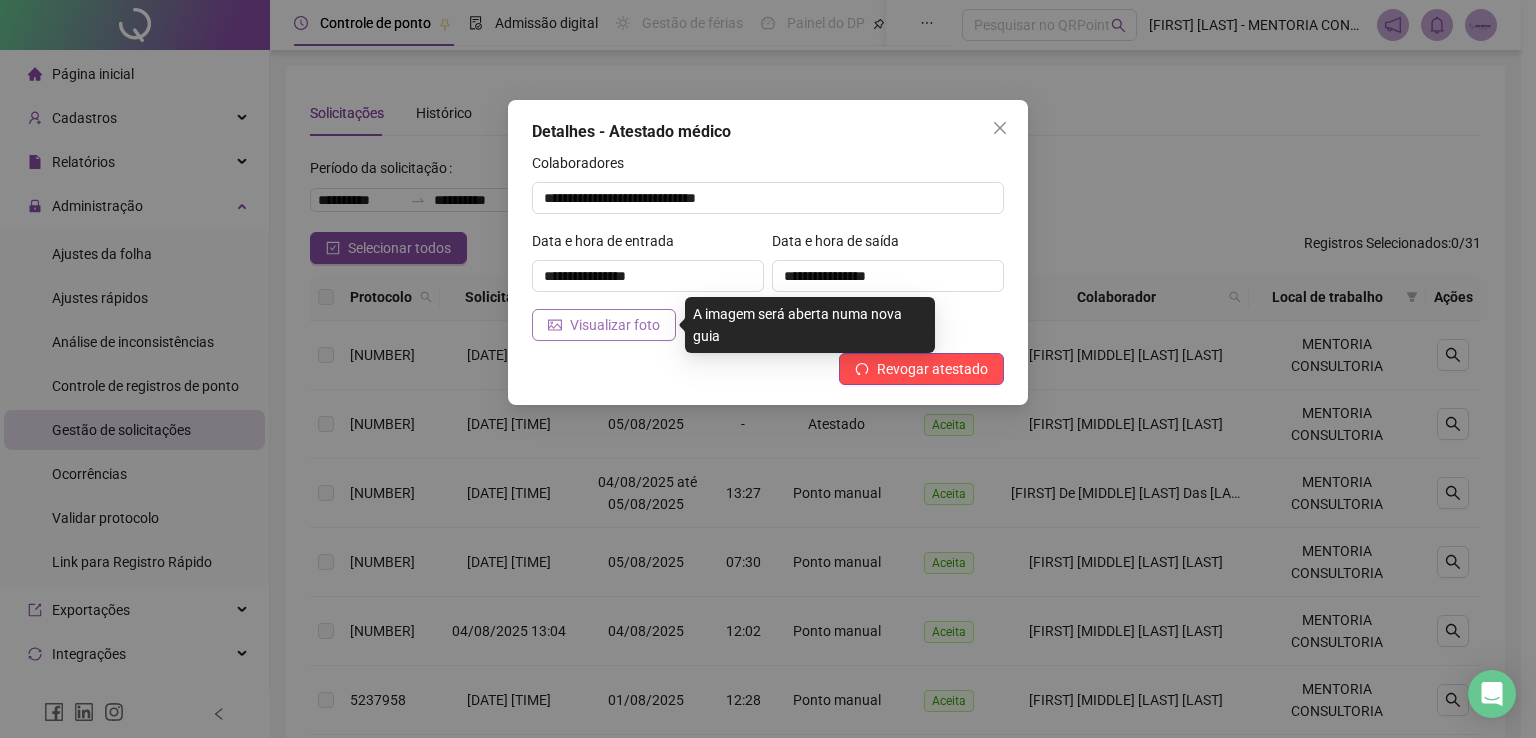 click on "Visualizar foto" at bounding box center (615, 325) 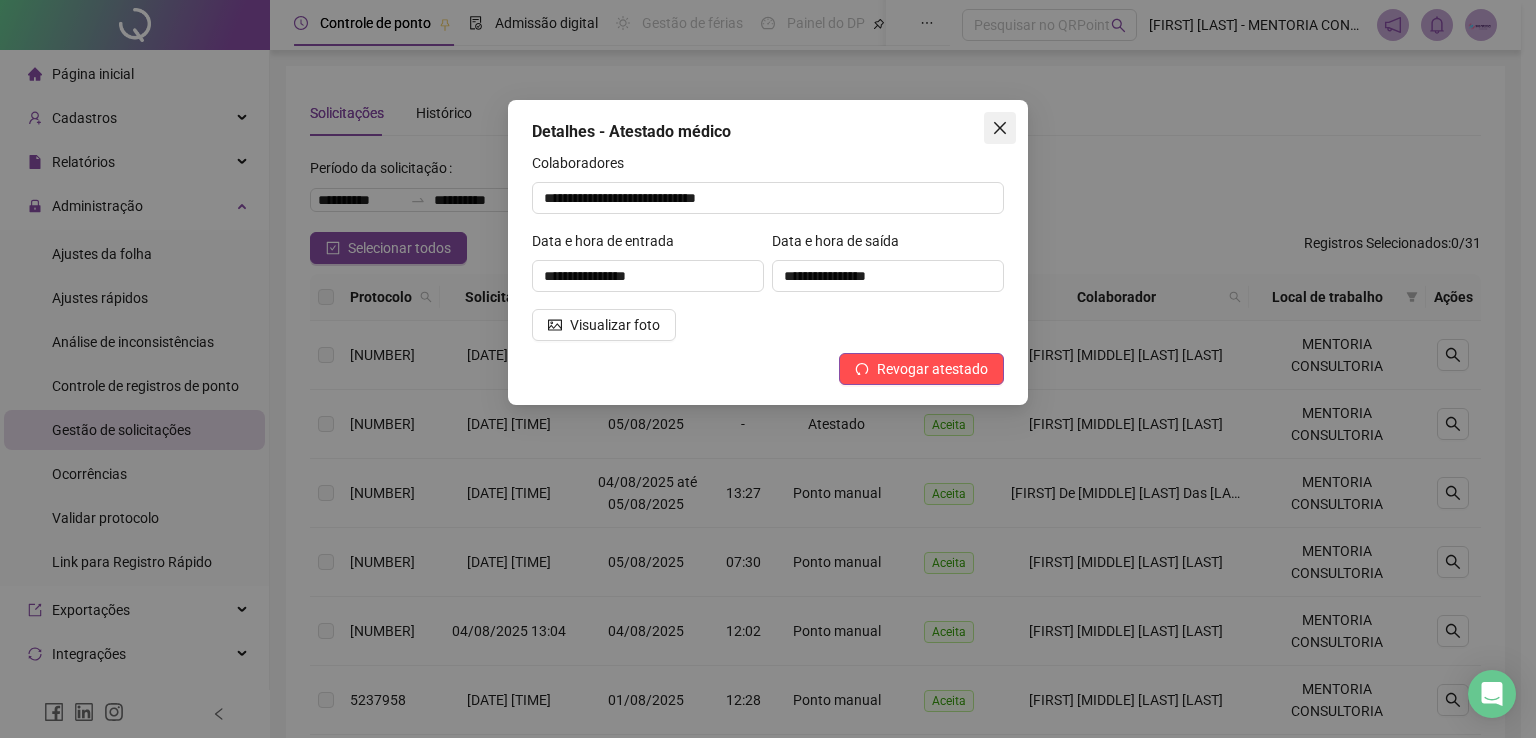 click 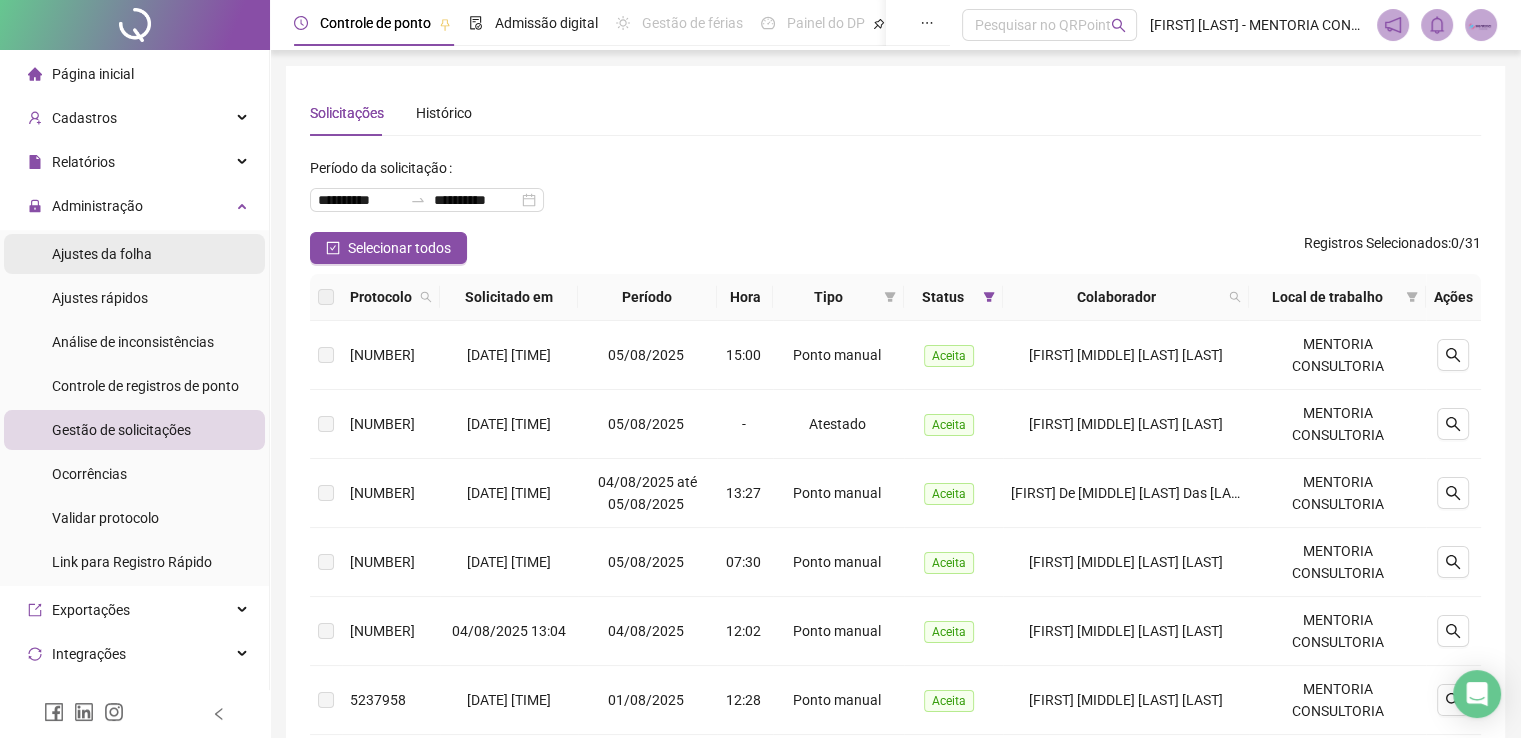 click on "Ajustes da folha" at bounding box center (102, 254) 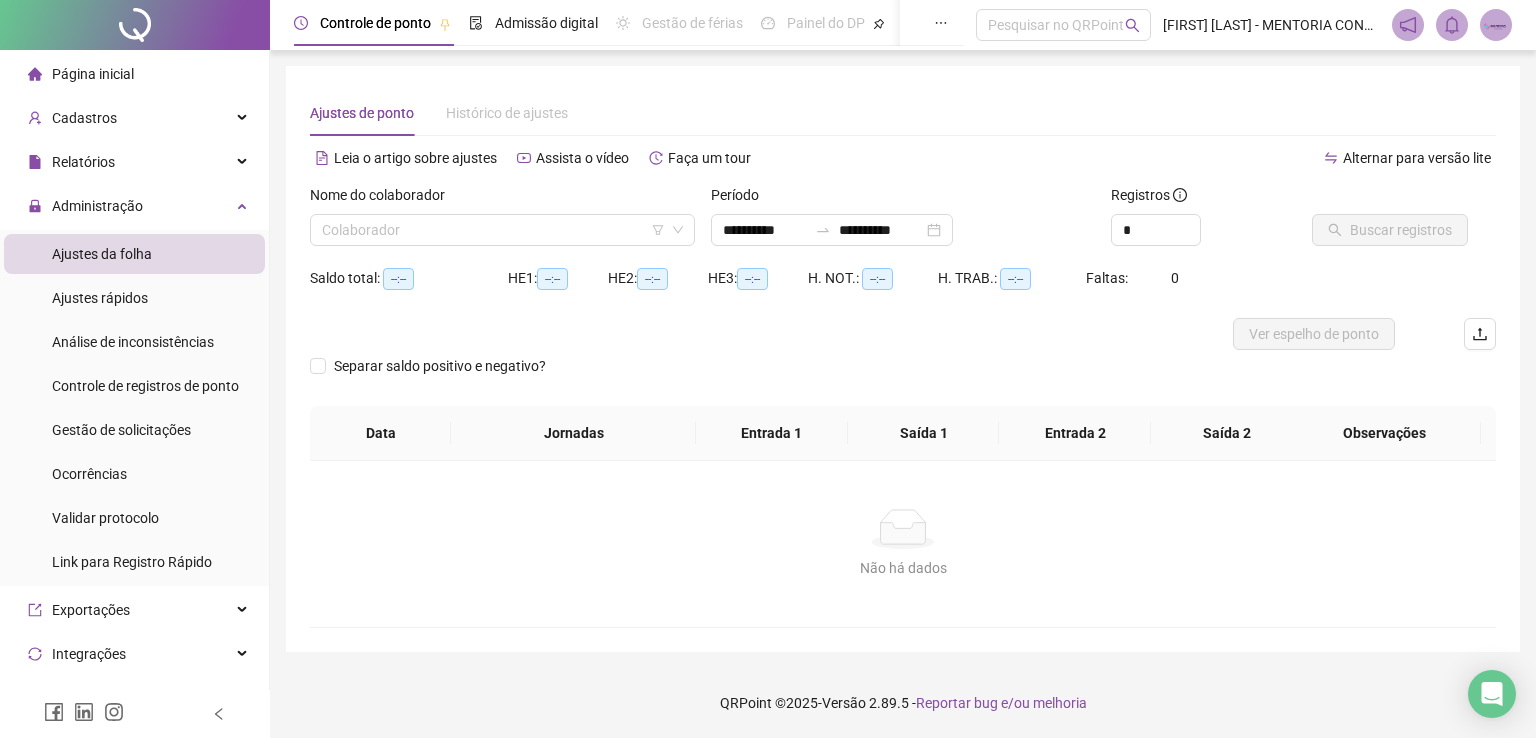 click on "Nome do colaborador" at bounding box center [502, 199] 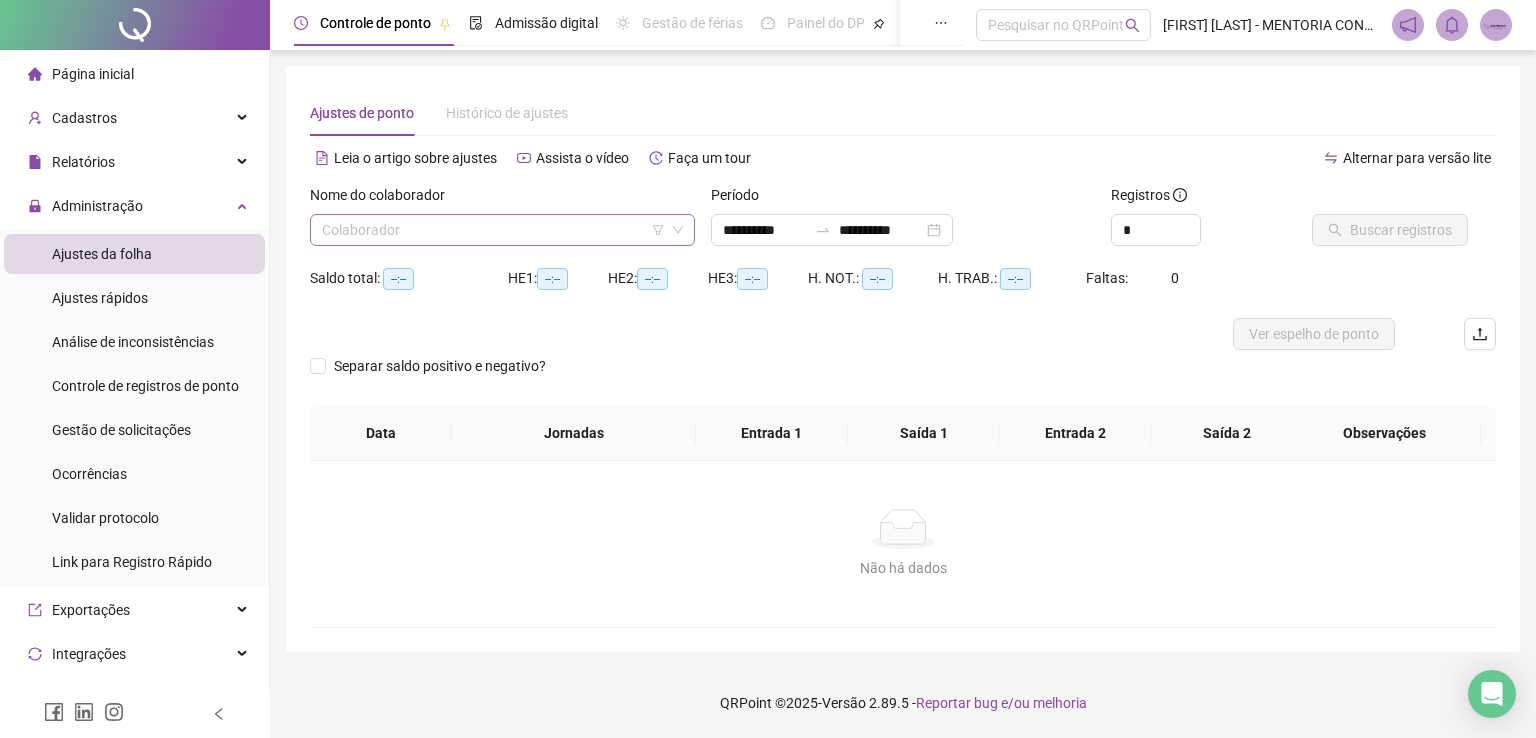 click at bounding box center (493, 230) 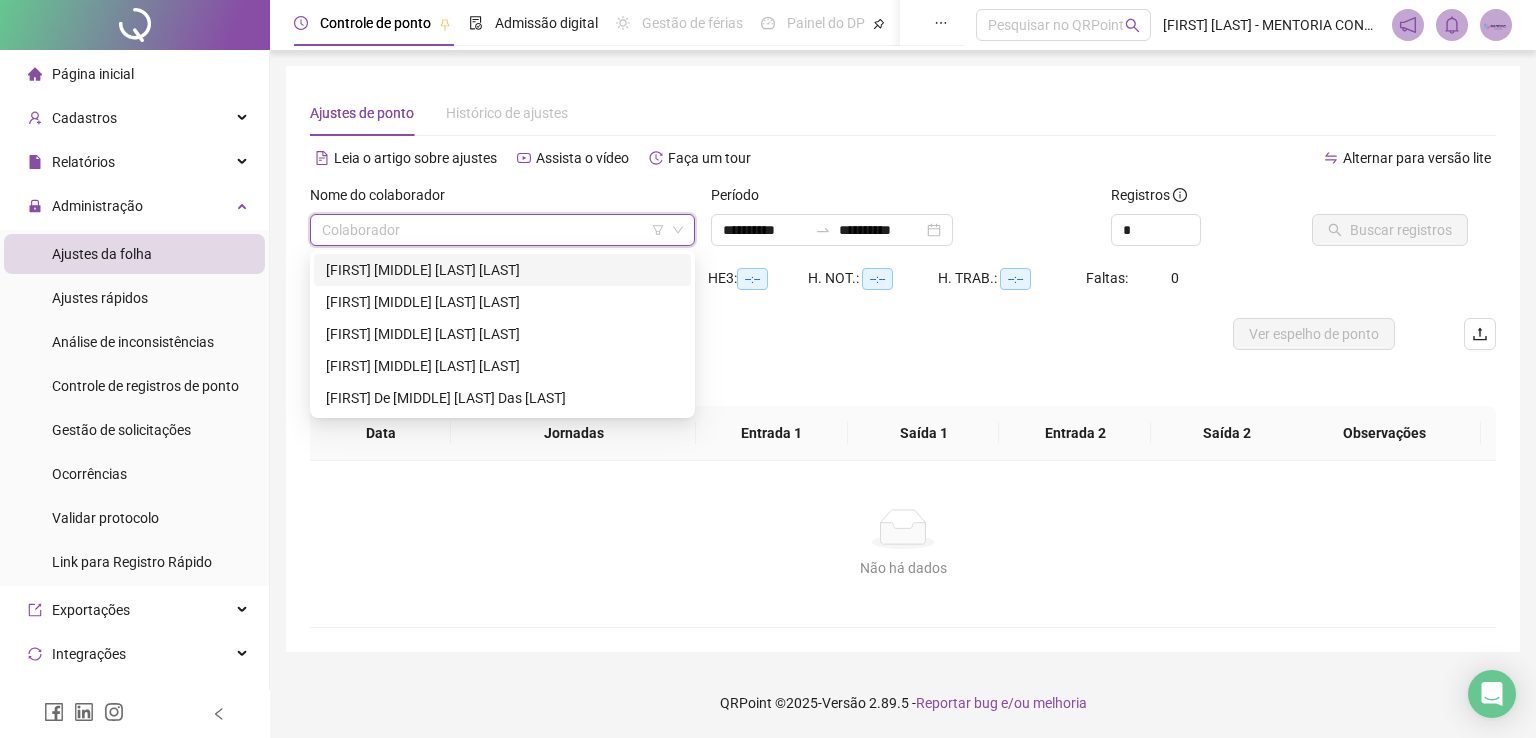 click on "[FIRST] [MIDDLE] [LAST] [LAST]" at bounding box center [502, 270] 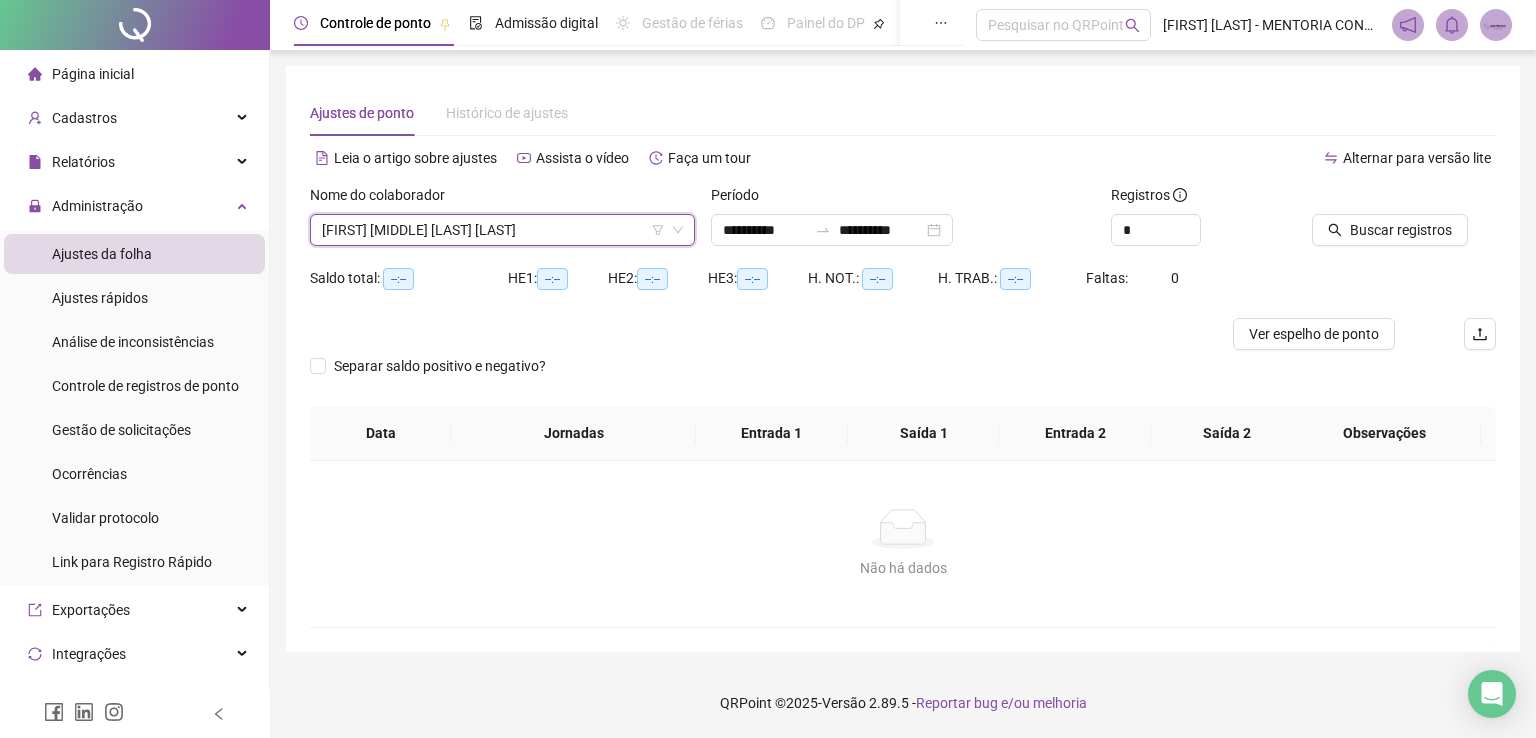 click at bounding box center [1379, 199] 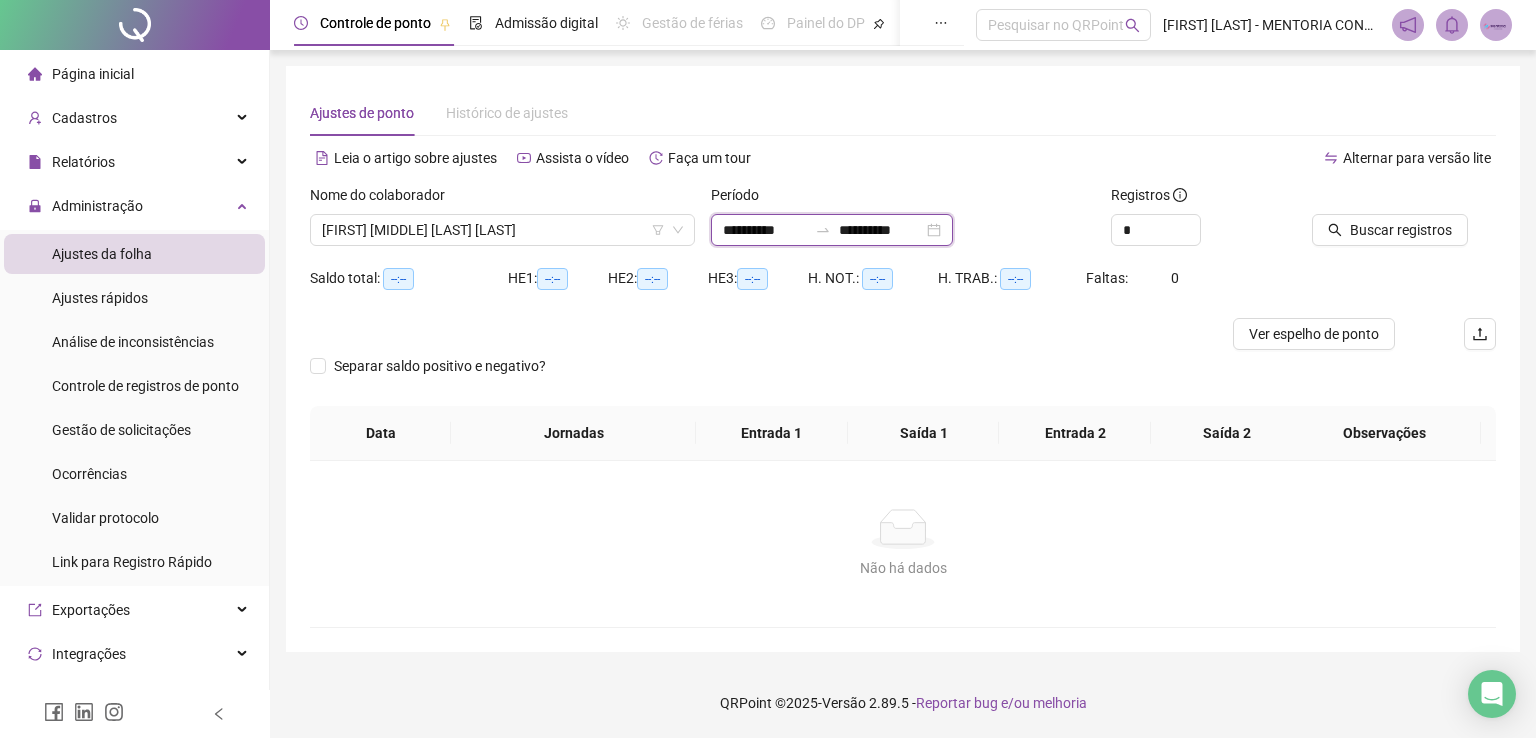 click on "**********" at bounding box center [765, 230] 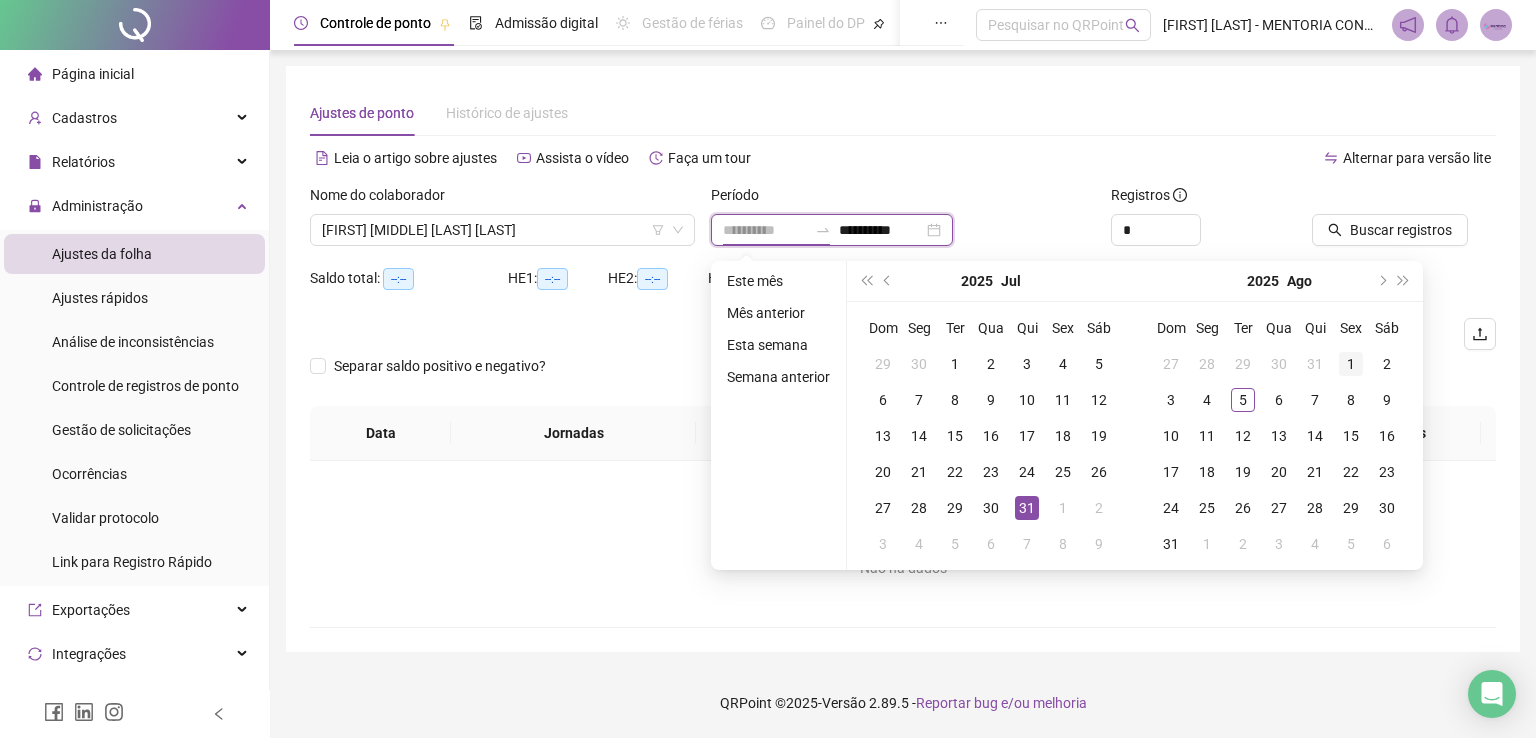 type on "**********" 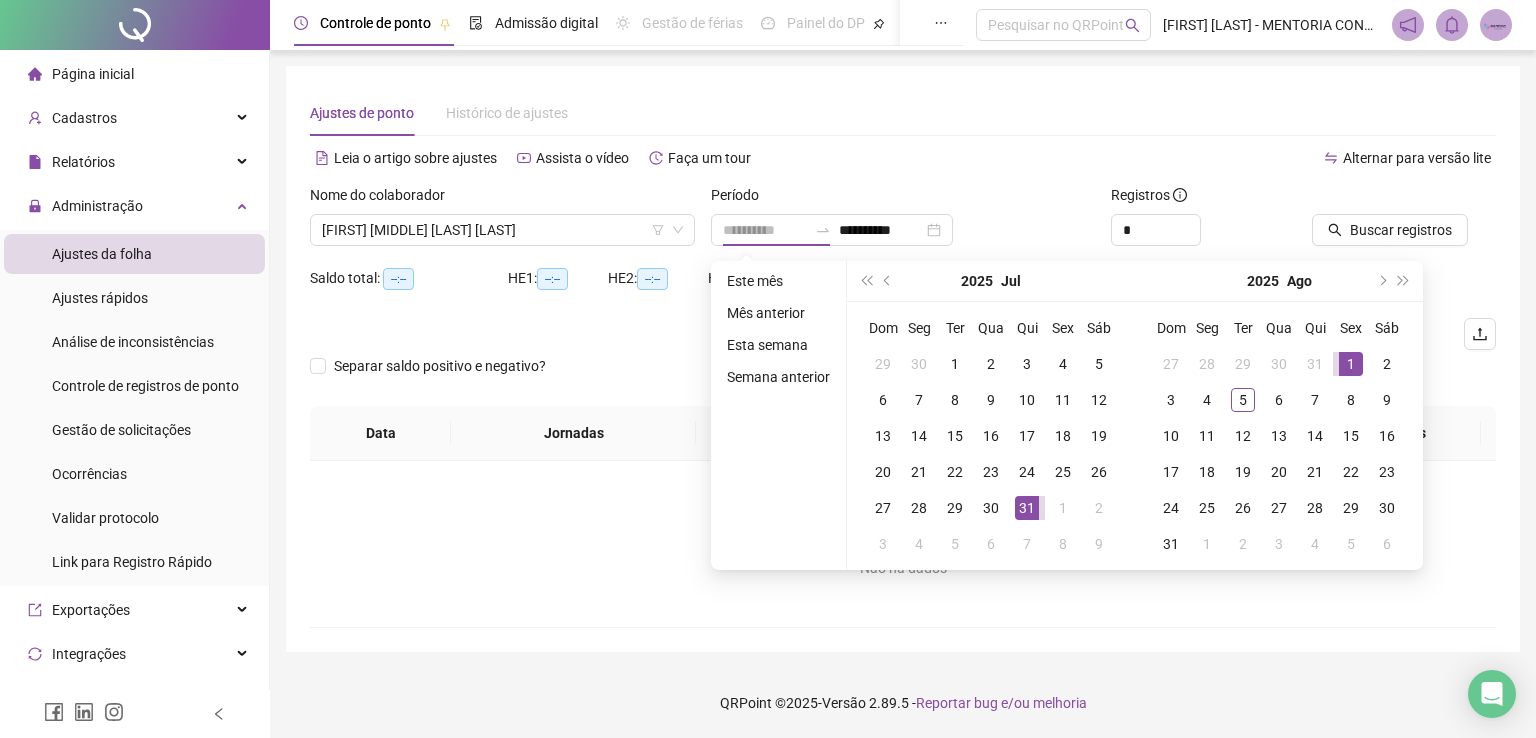 click on "1" at bounding box center (1351, 364) 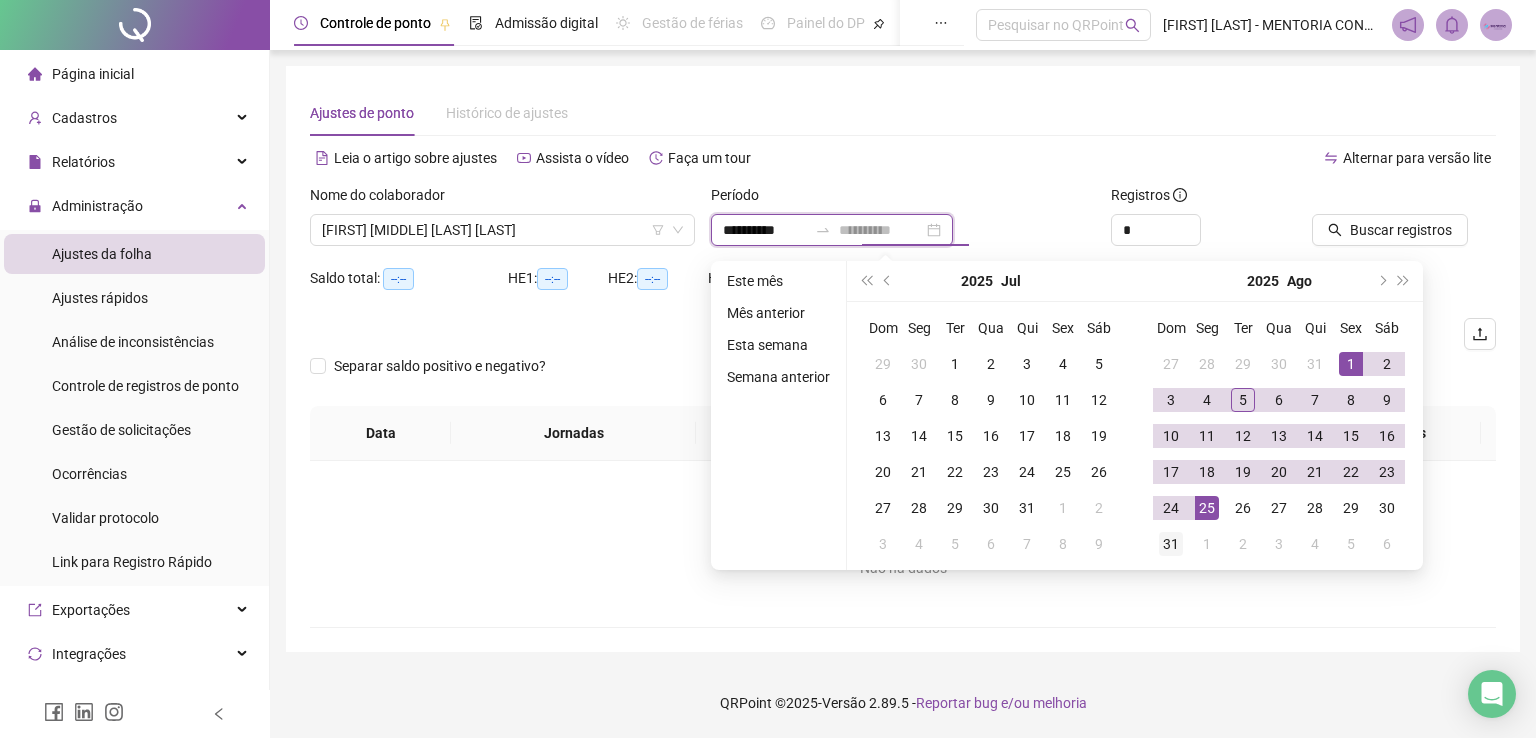 type on "**********" 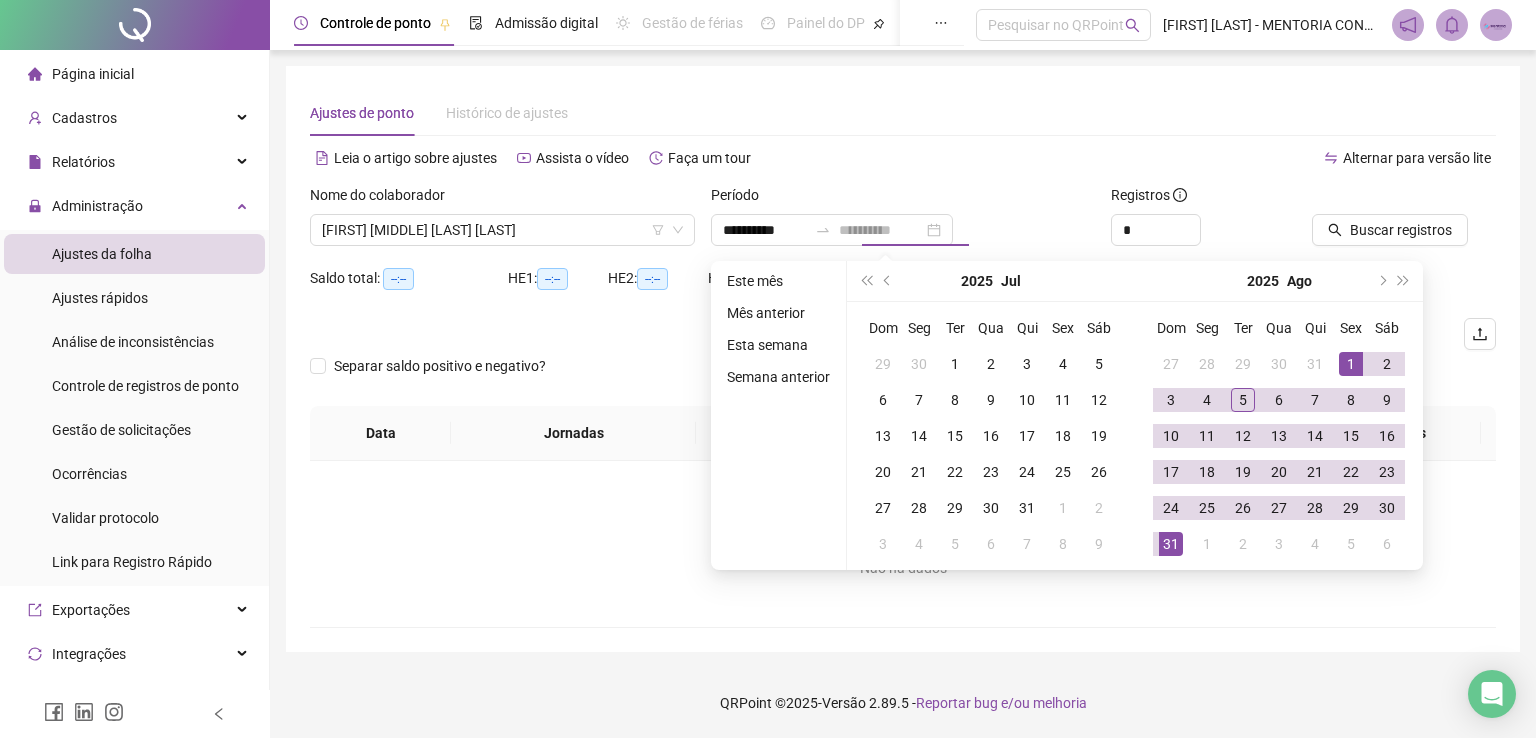 click on "31" at bounding box center [1171, 544] 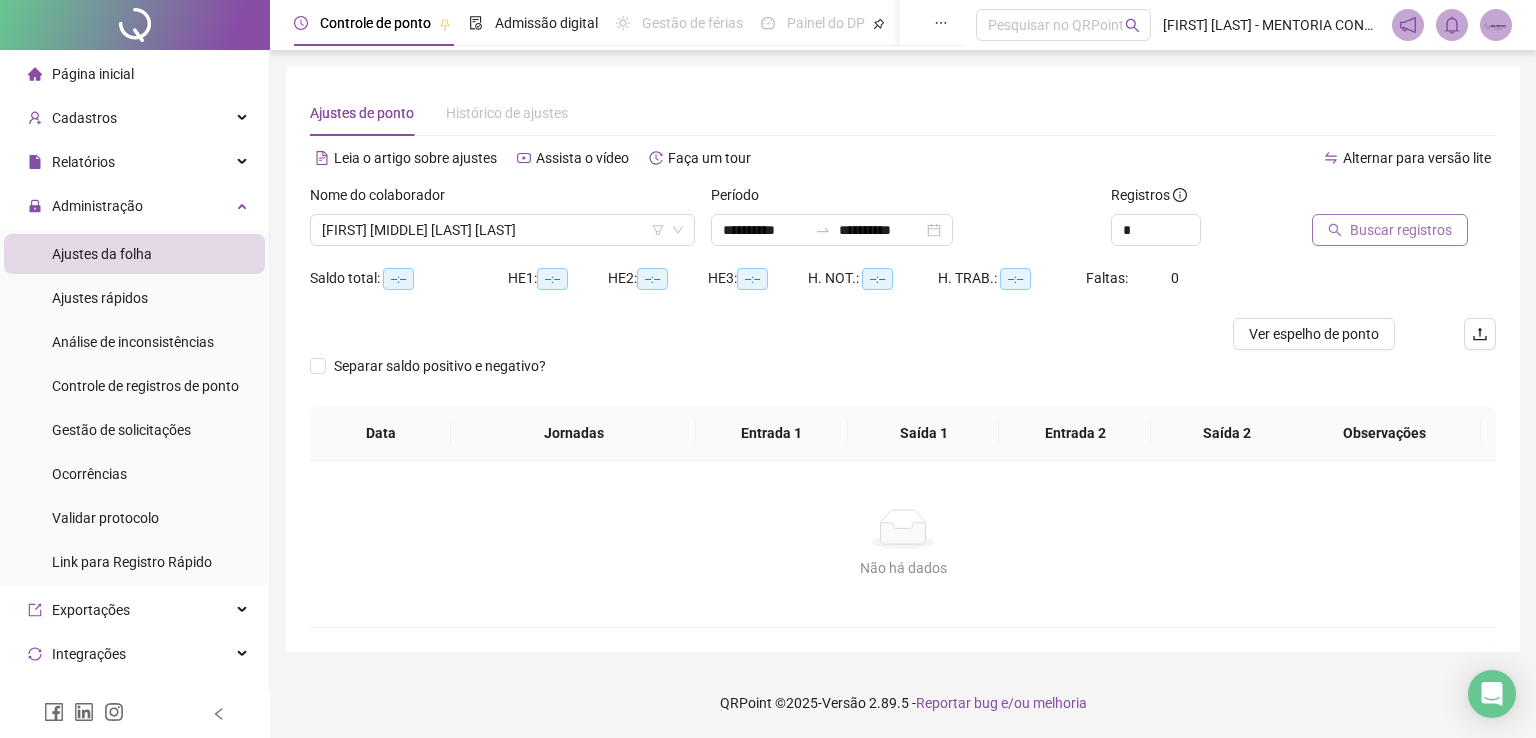 click on "Buscar registros" at bounding box center (1401, 230) 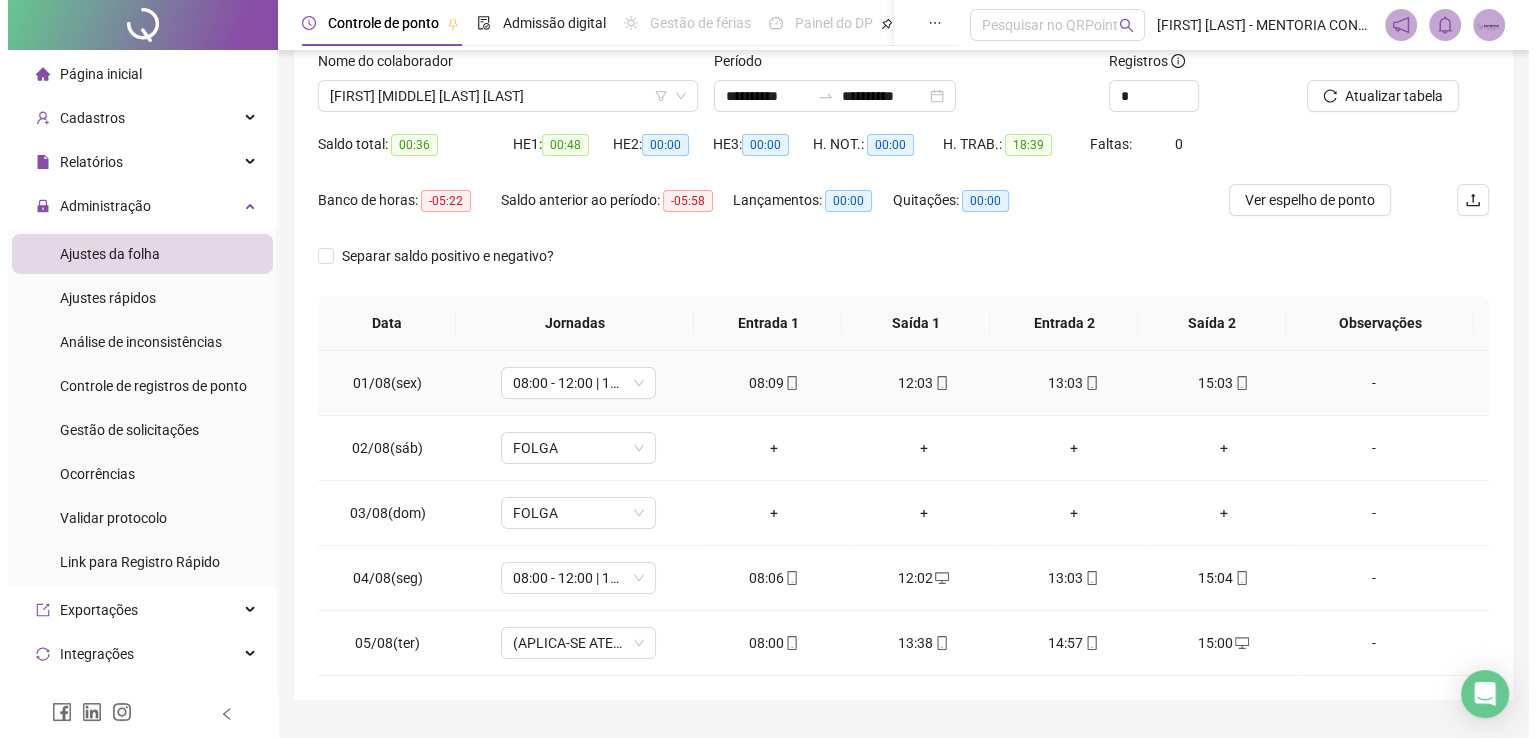 scroll, scrollTop: 181, scrollLeft: 0, axis: vertical 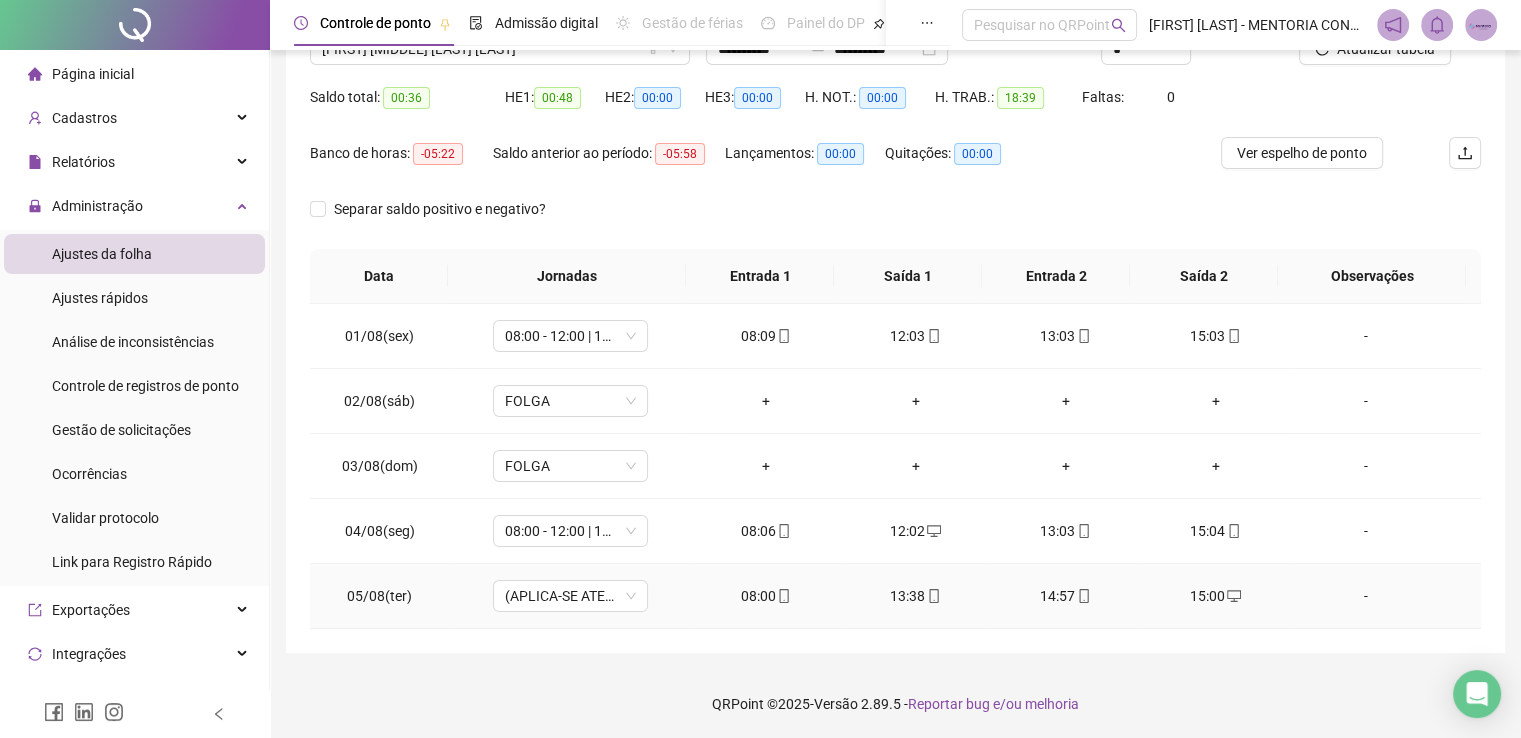 click on "-" at bounding box center [1365, 596] 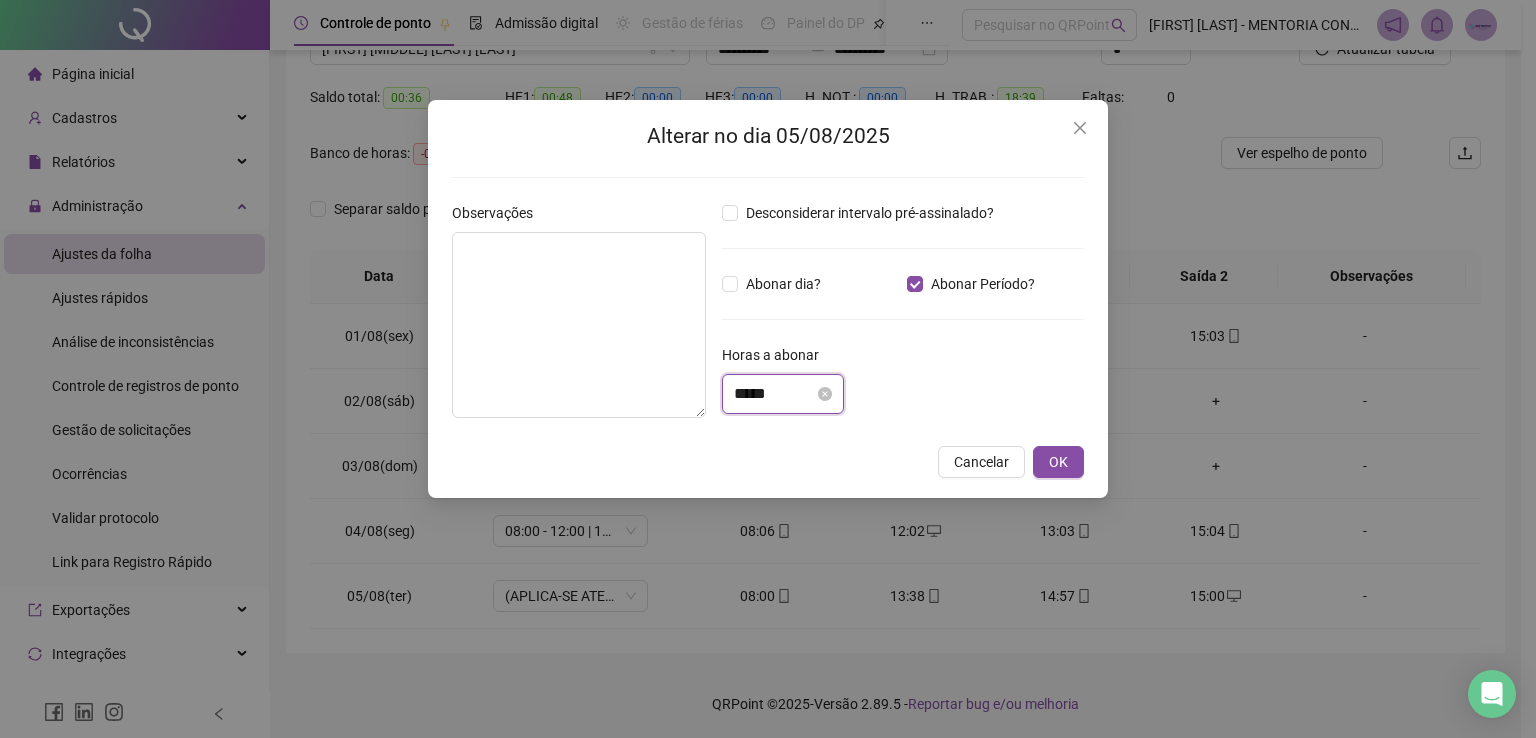 click on "*****" at bounding box center (774, 394) 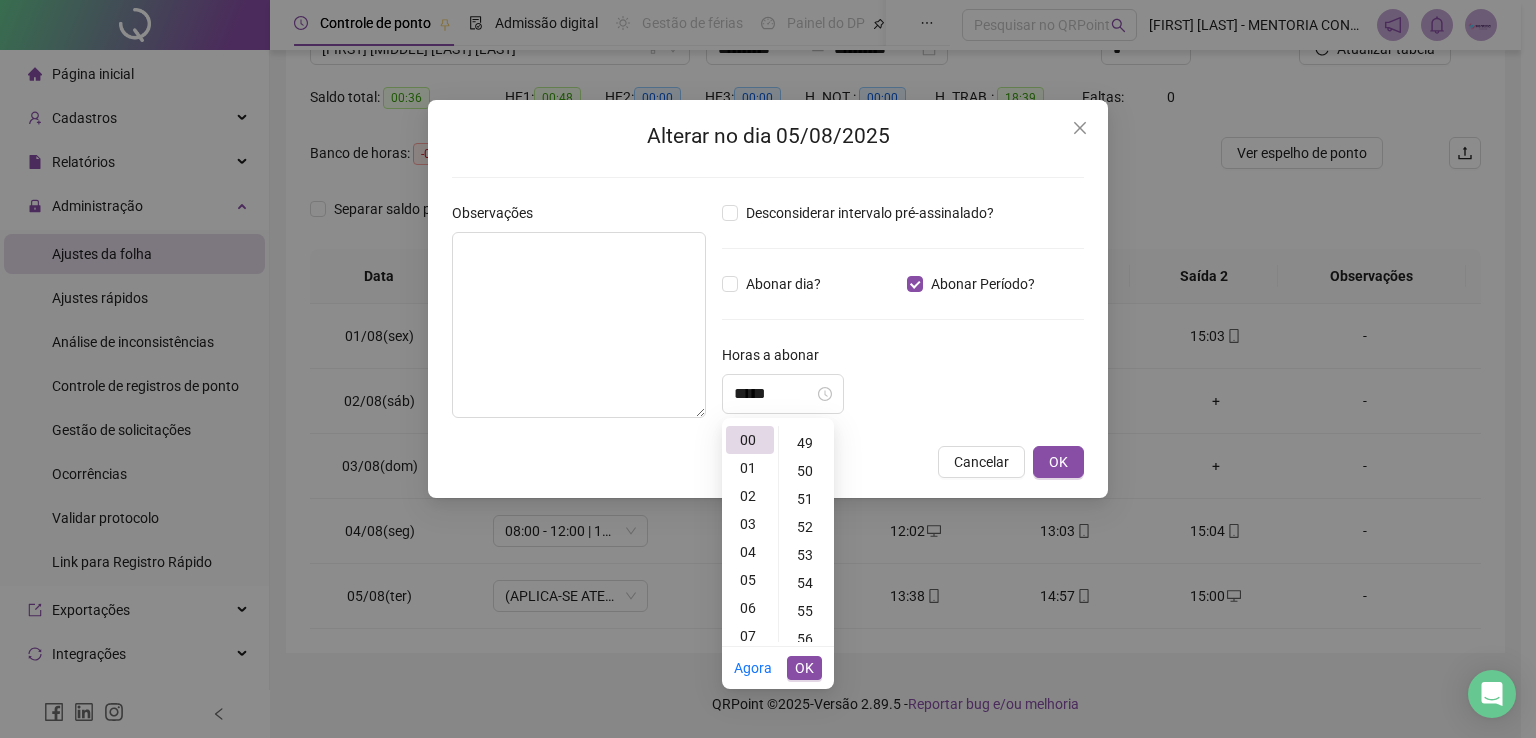 scroll, scrollTop: 1268, scrollLeft: 0, axis: vertical 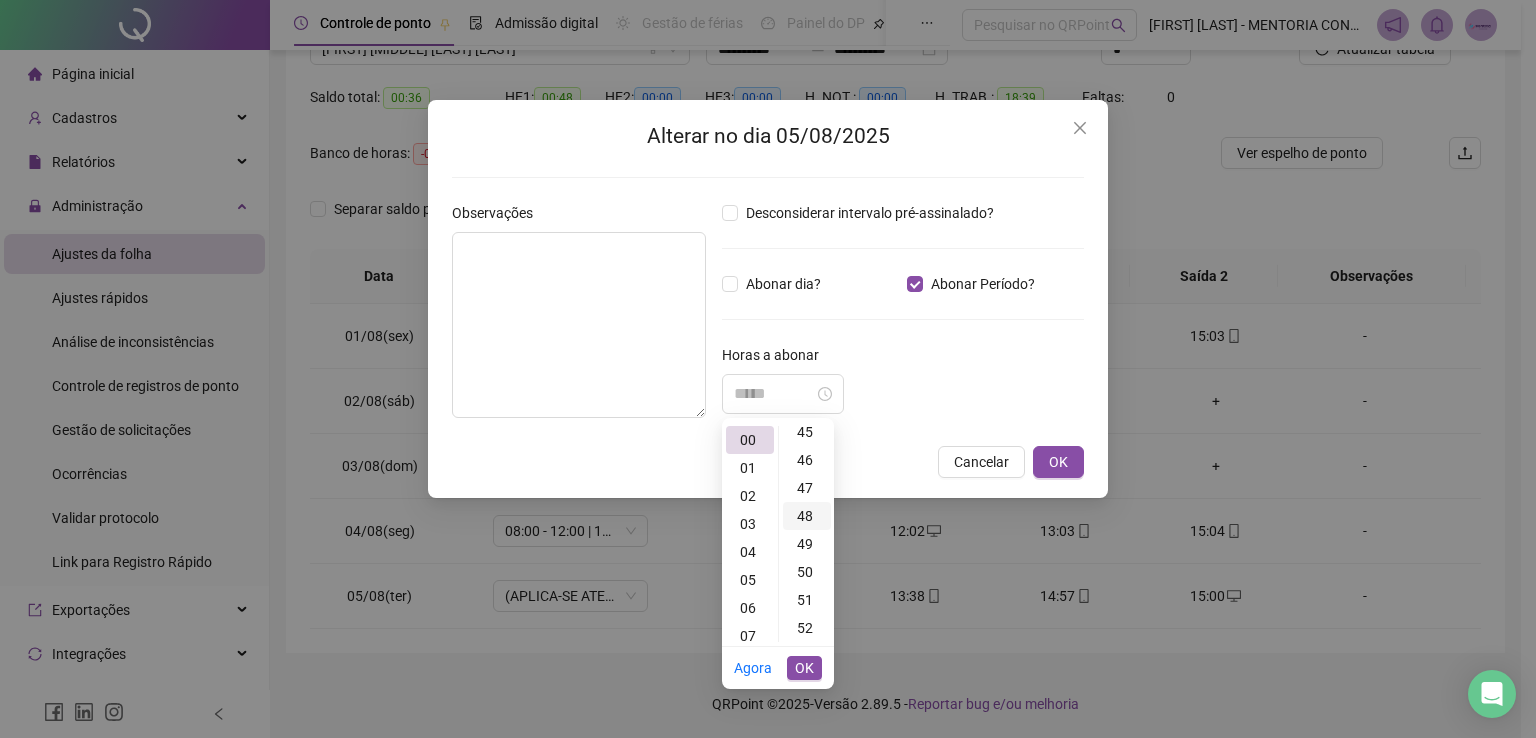 click on "48" at bounding box center [807, 516] 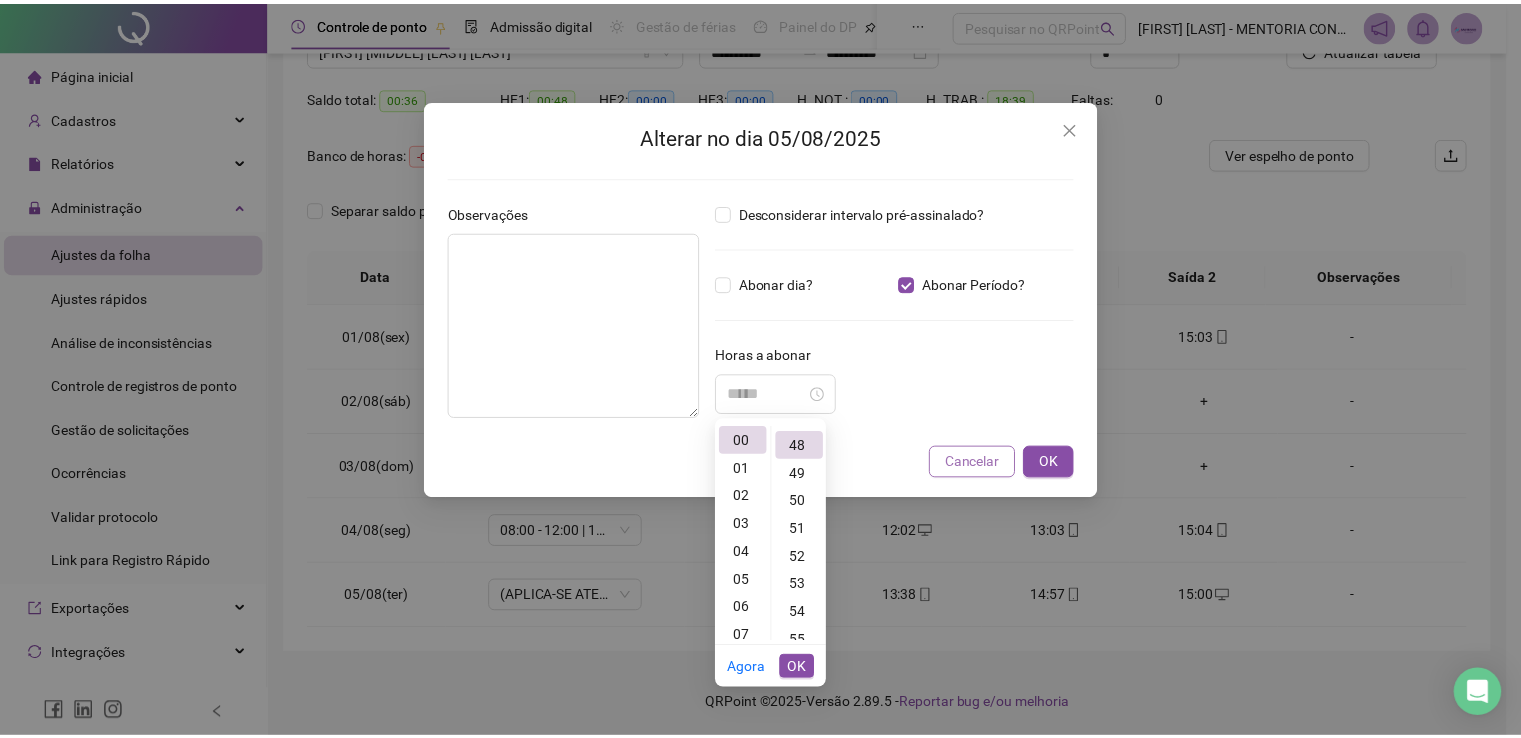 scroll, scrollTop: 1344, scrollLeft: 0, axis: vertical 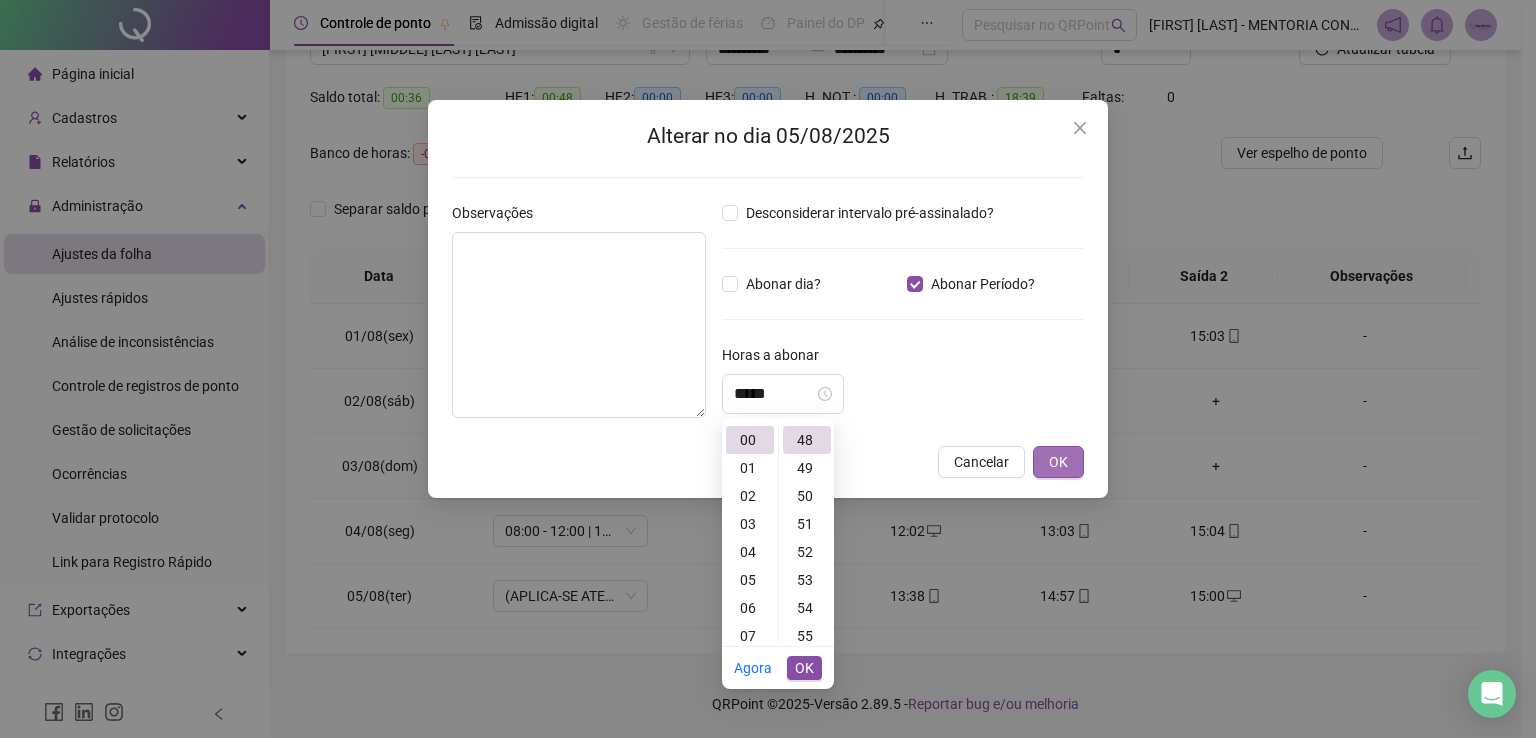 type on "*****" 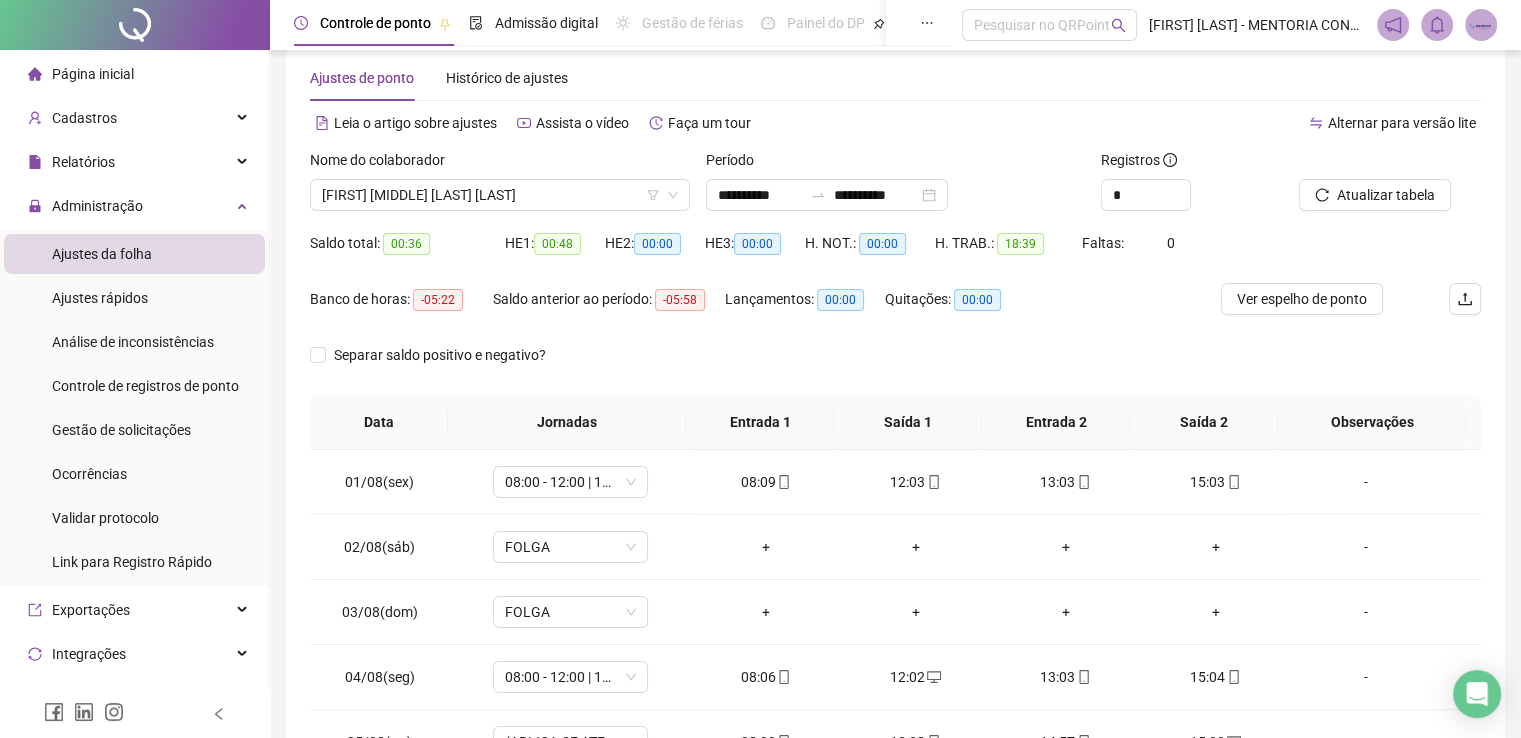 scroll, scrollTop: 0, scrollLeft: 0, axis: both 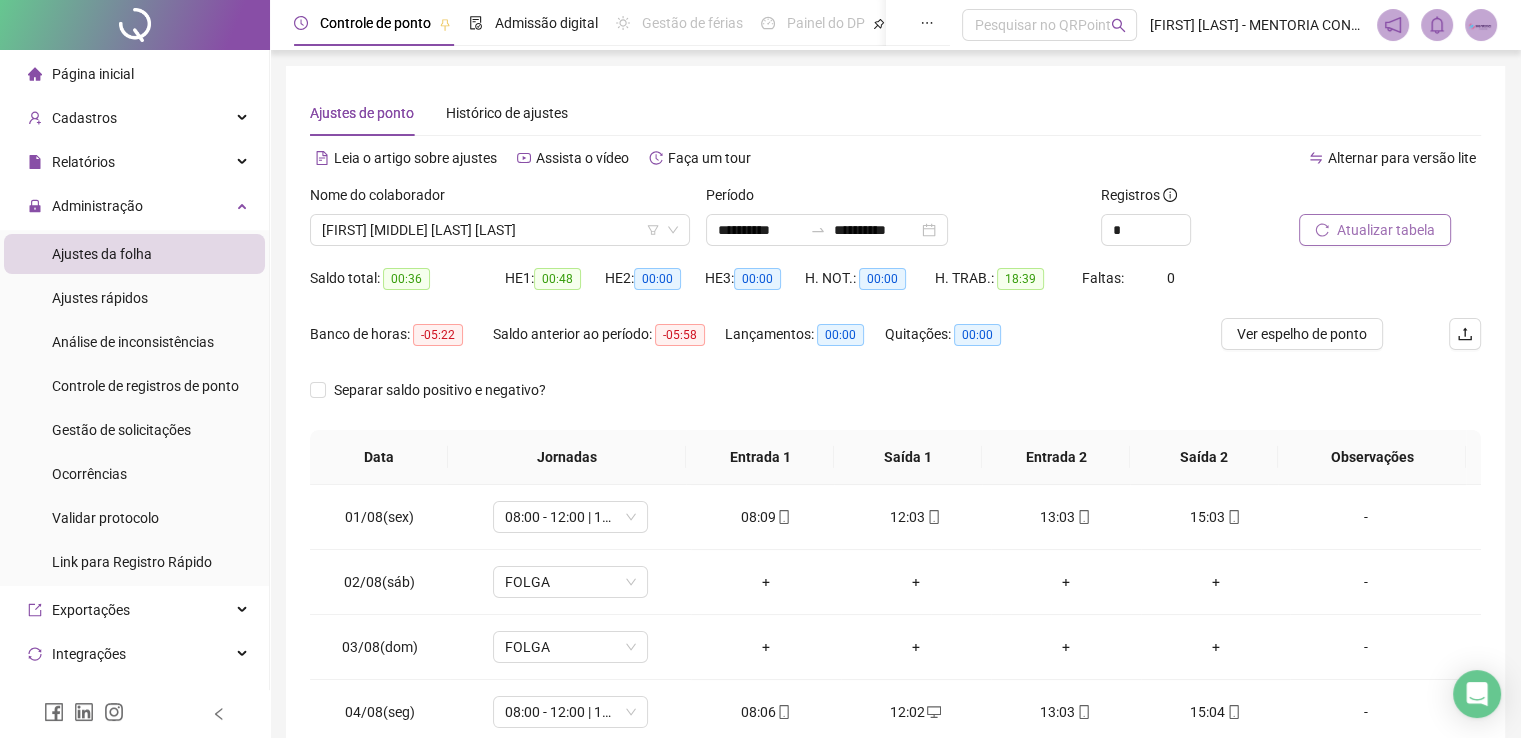 click on "Atualizar tabela" at bounding box center [1386, 230] 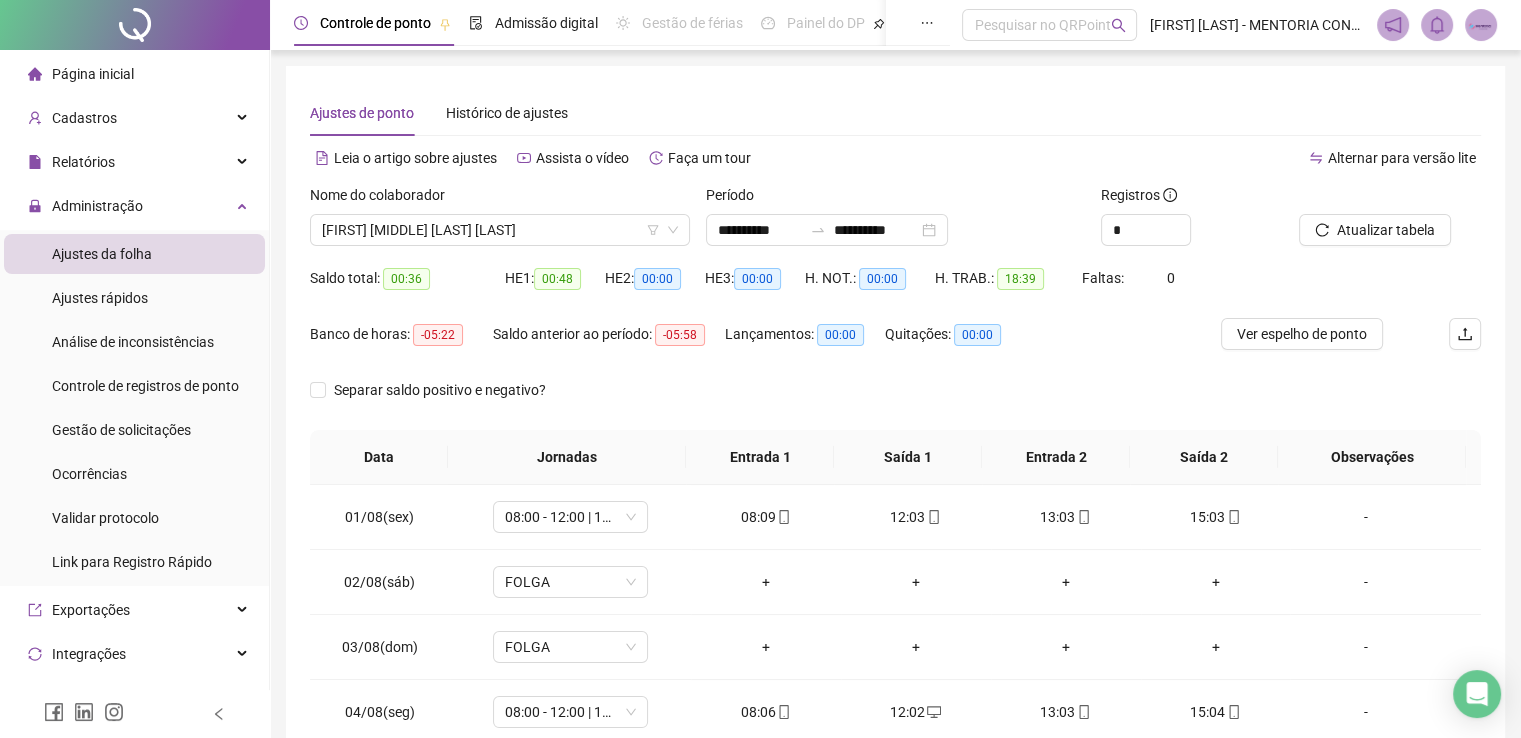 click on "Ver espelho de ponto" at bounding box center [1302, 334] 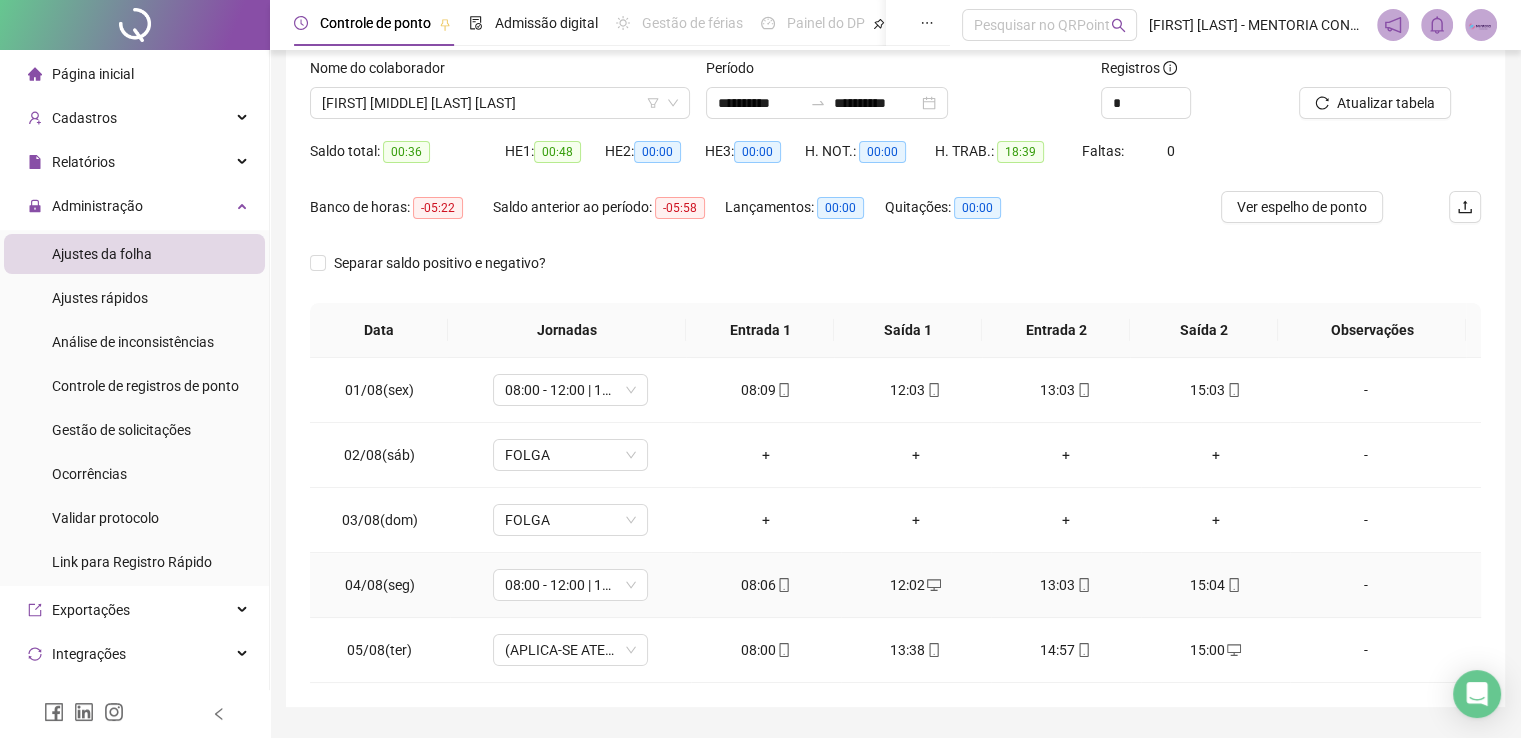 scroll, scrollTop: 181, scrollLeft: 0, axis: vertical 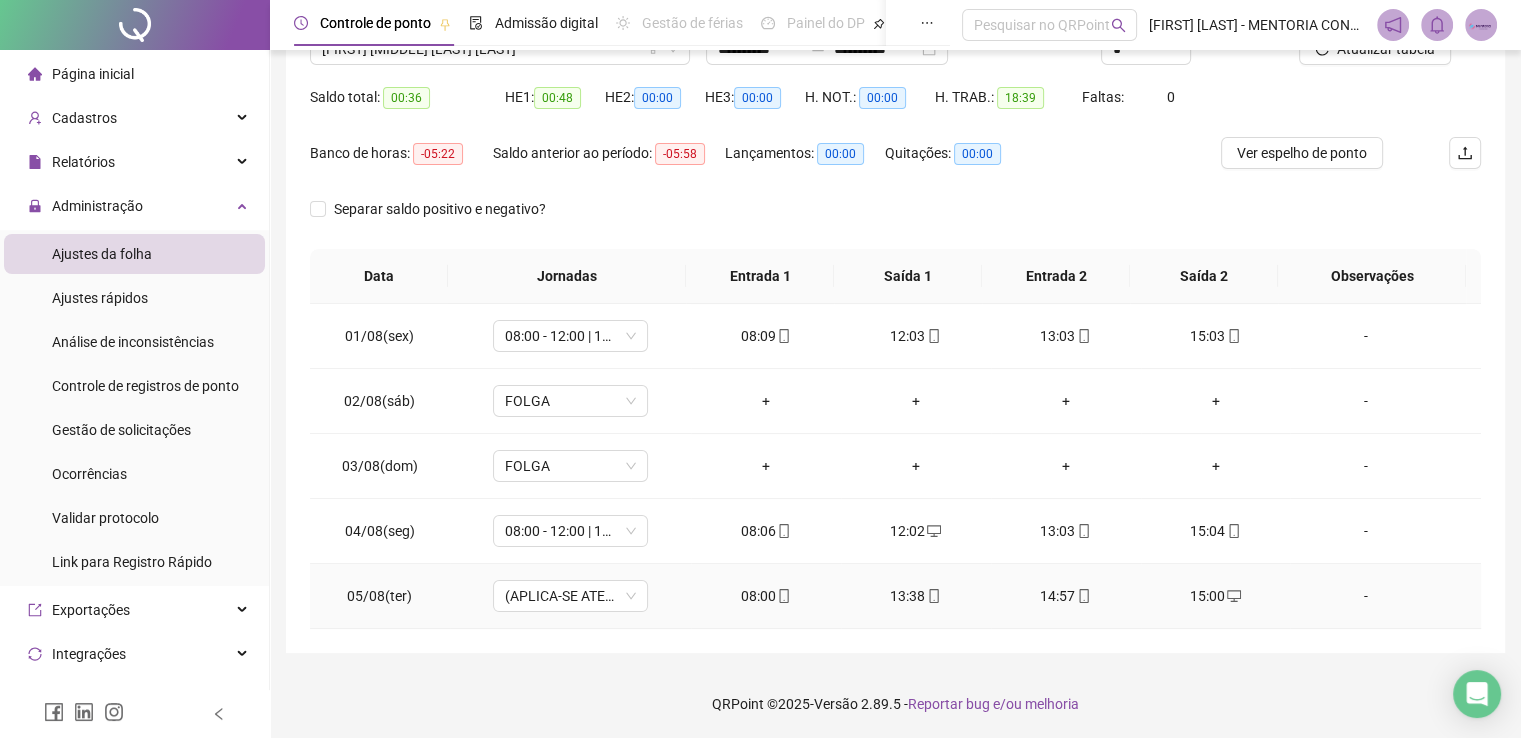click on "-" at bounding box center [1365, 596] 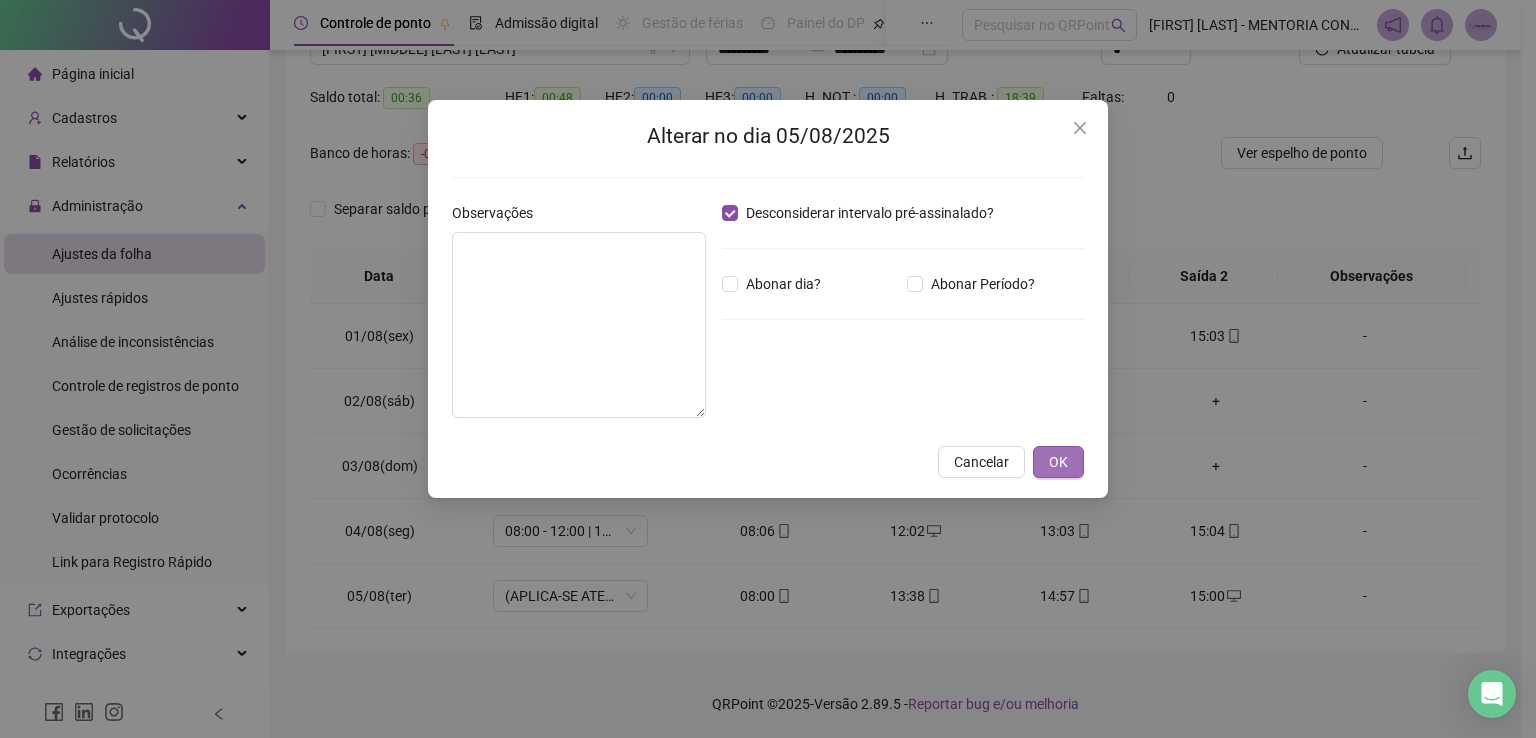 click on "OK" at bounding box center [1058, 462] 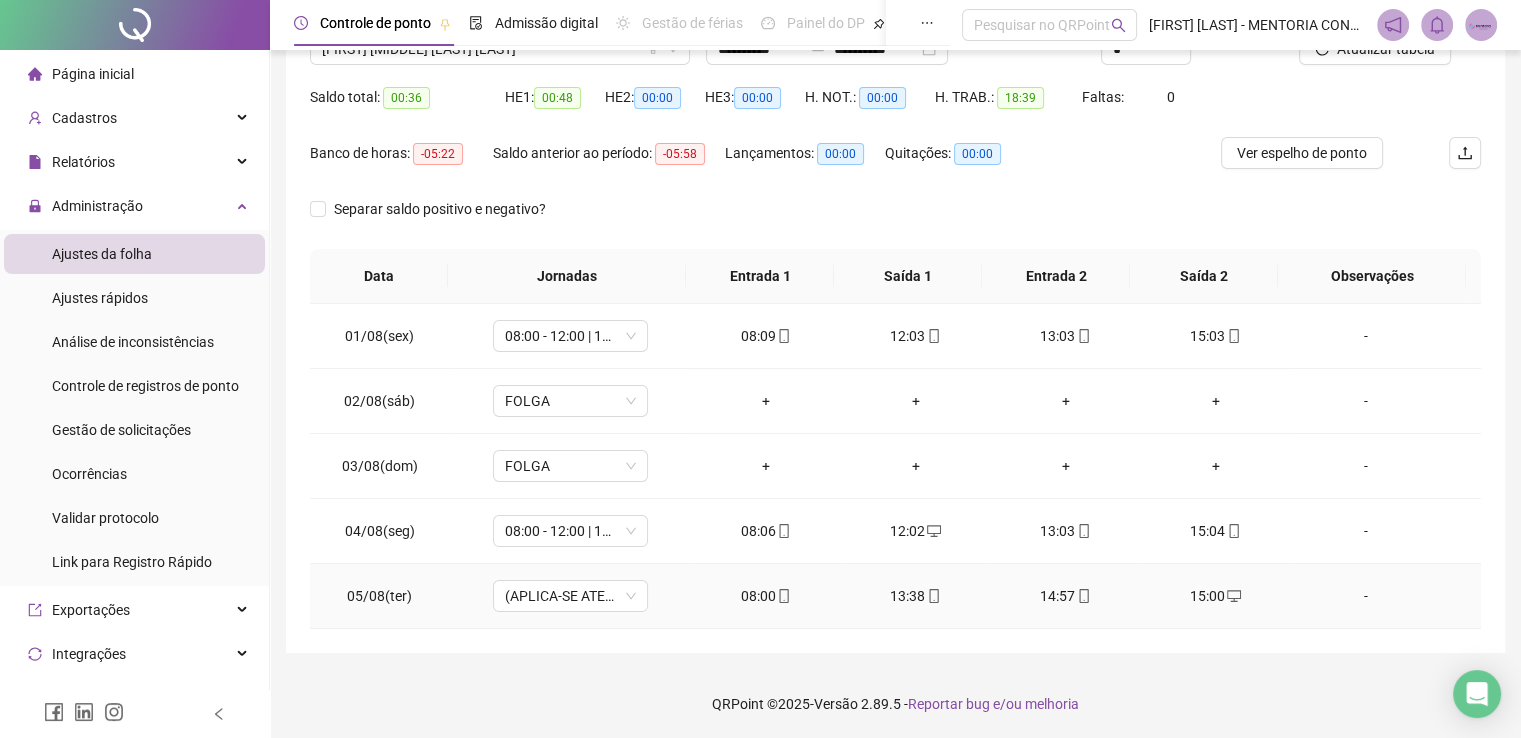 click on "-" at bounding box center [1365, 596] 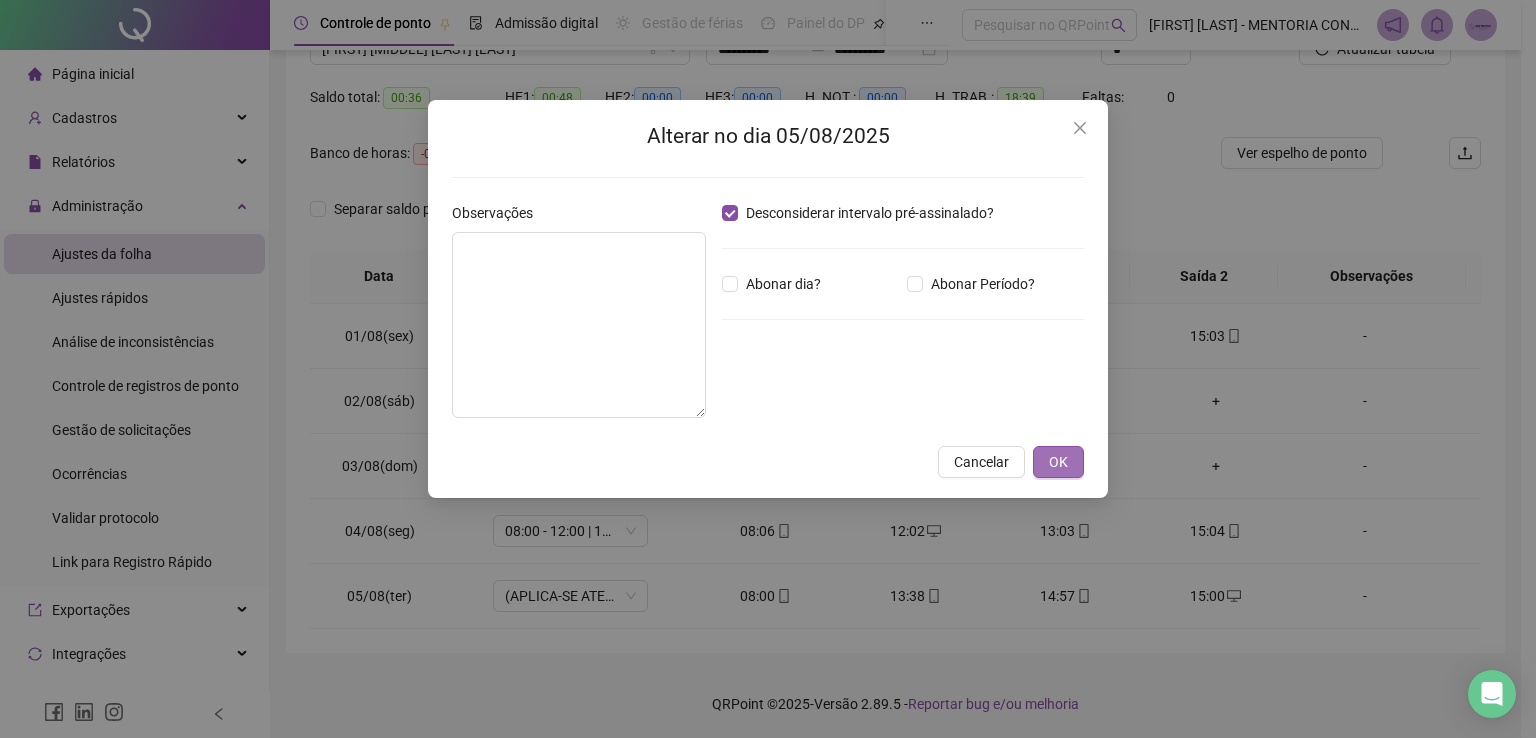 click on "OK" at bounding box center [1058, 462] 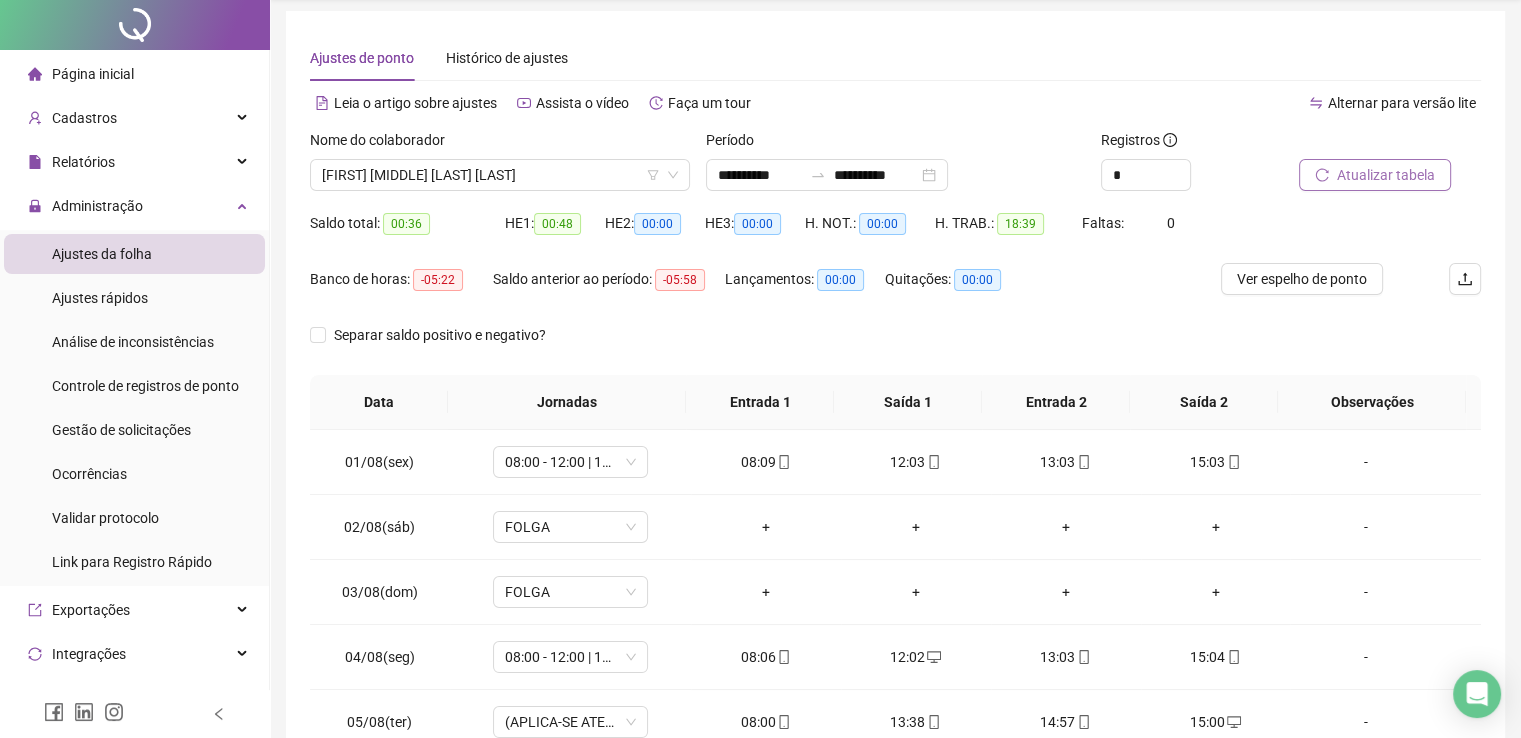 scroll, scrollTop: 0, scrollLeft: 0, axis: both 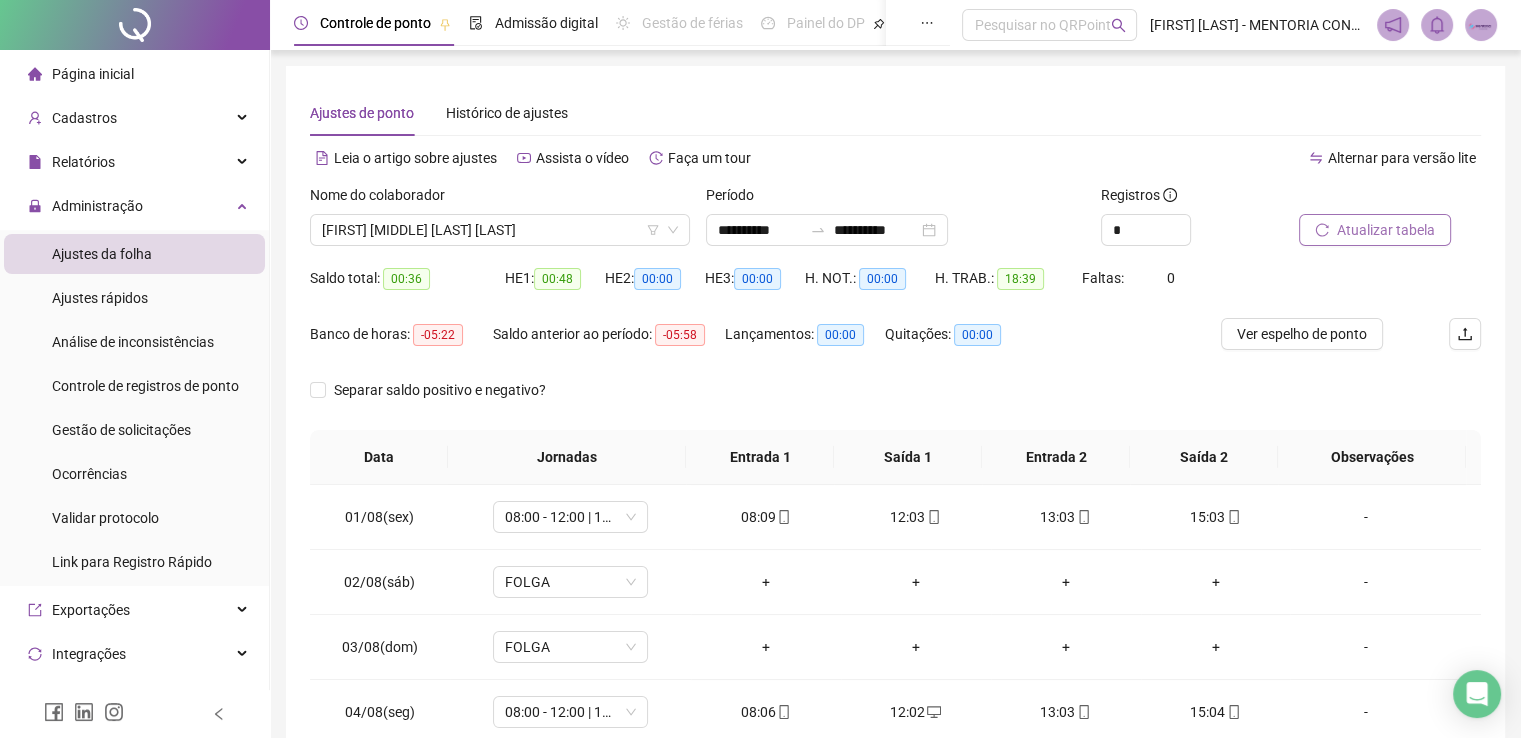 click on "Atualizar tabela" at bounding box center (1386, 230) 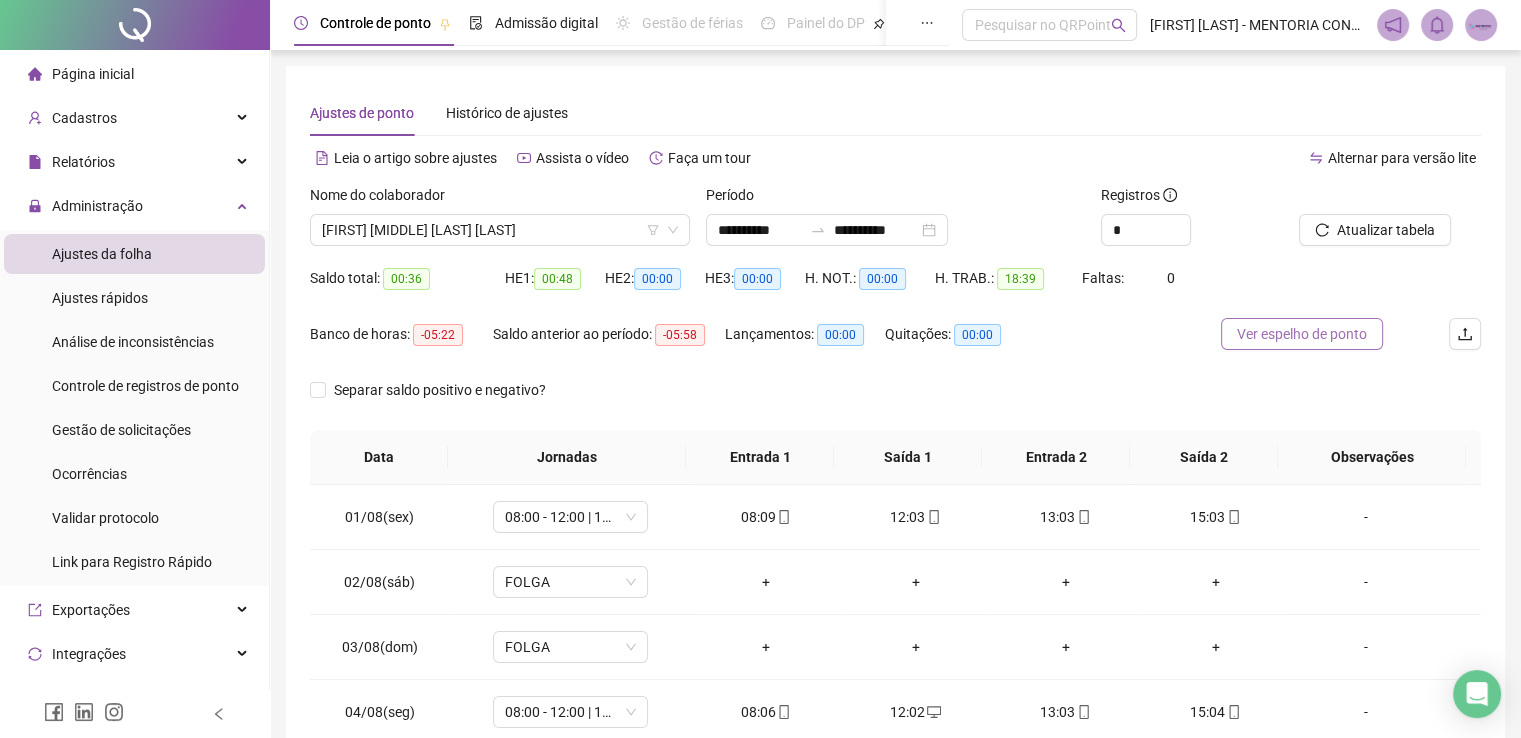 click on "Ver espelho de ponto" at bounding box center (1302, 334) 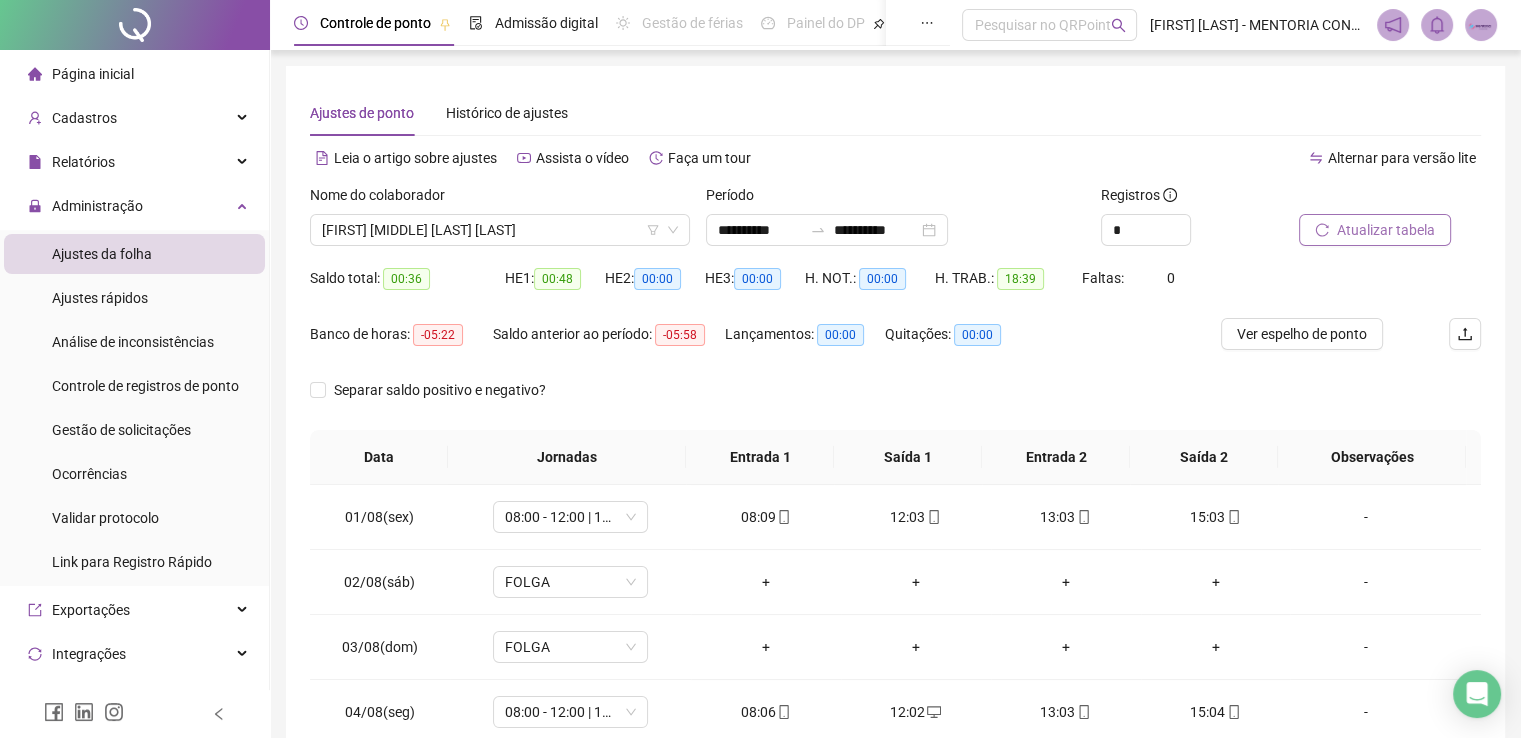 click on "Atualizar tabela" at bounding box center [1386, 230] 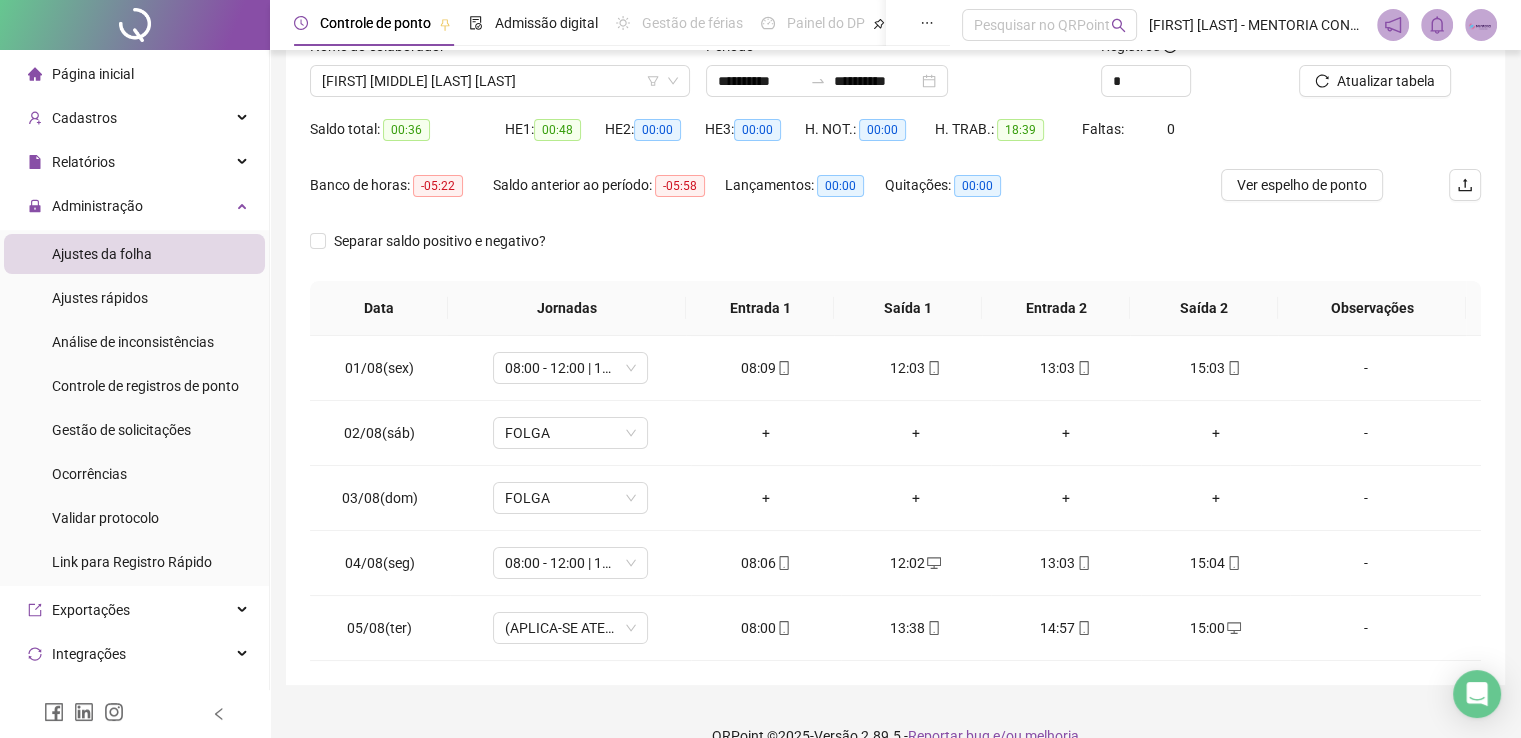 scroll, scrollTop: 181, scrollLeft: 0, axis: vertical 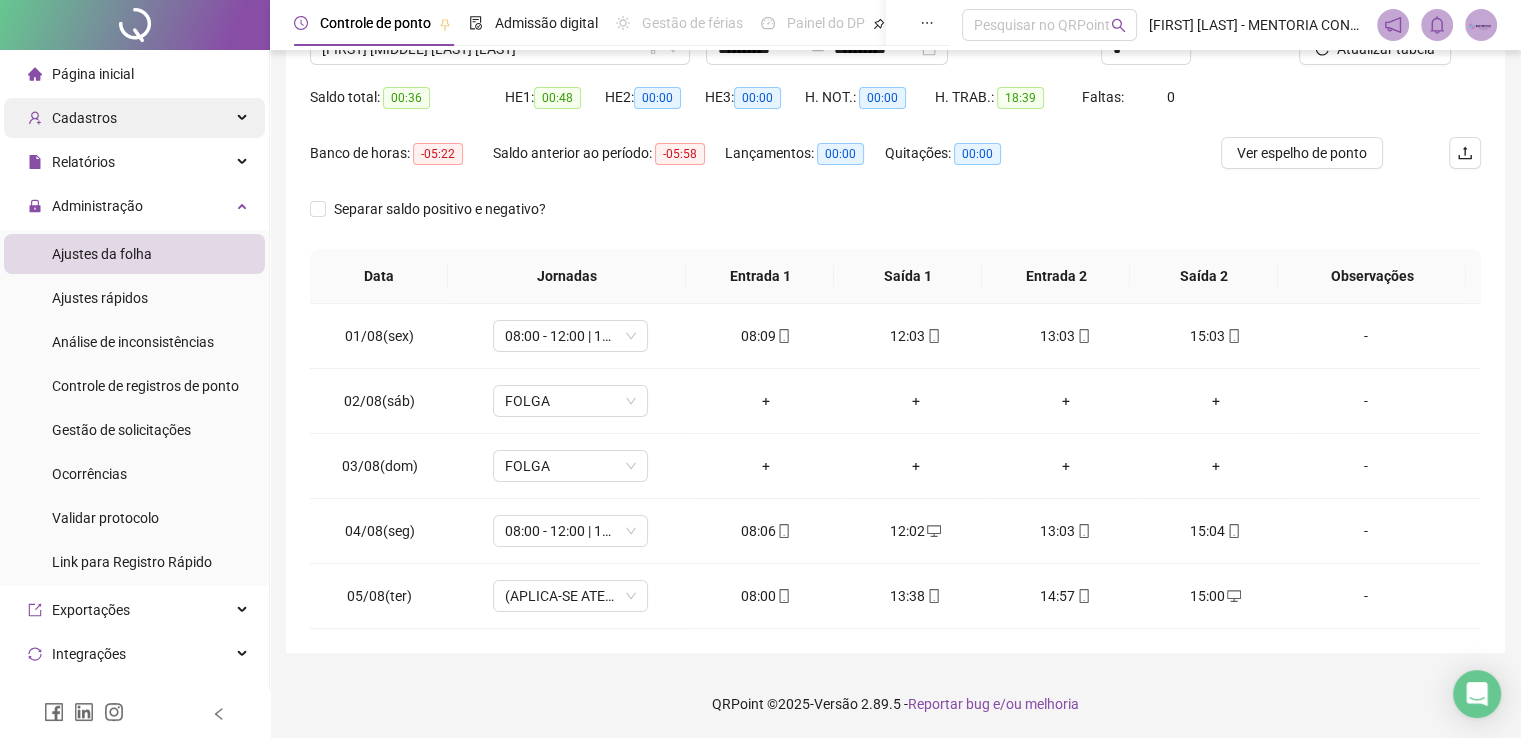 click on "Cadastros" at bounding box center (134, 118) 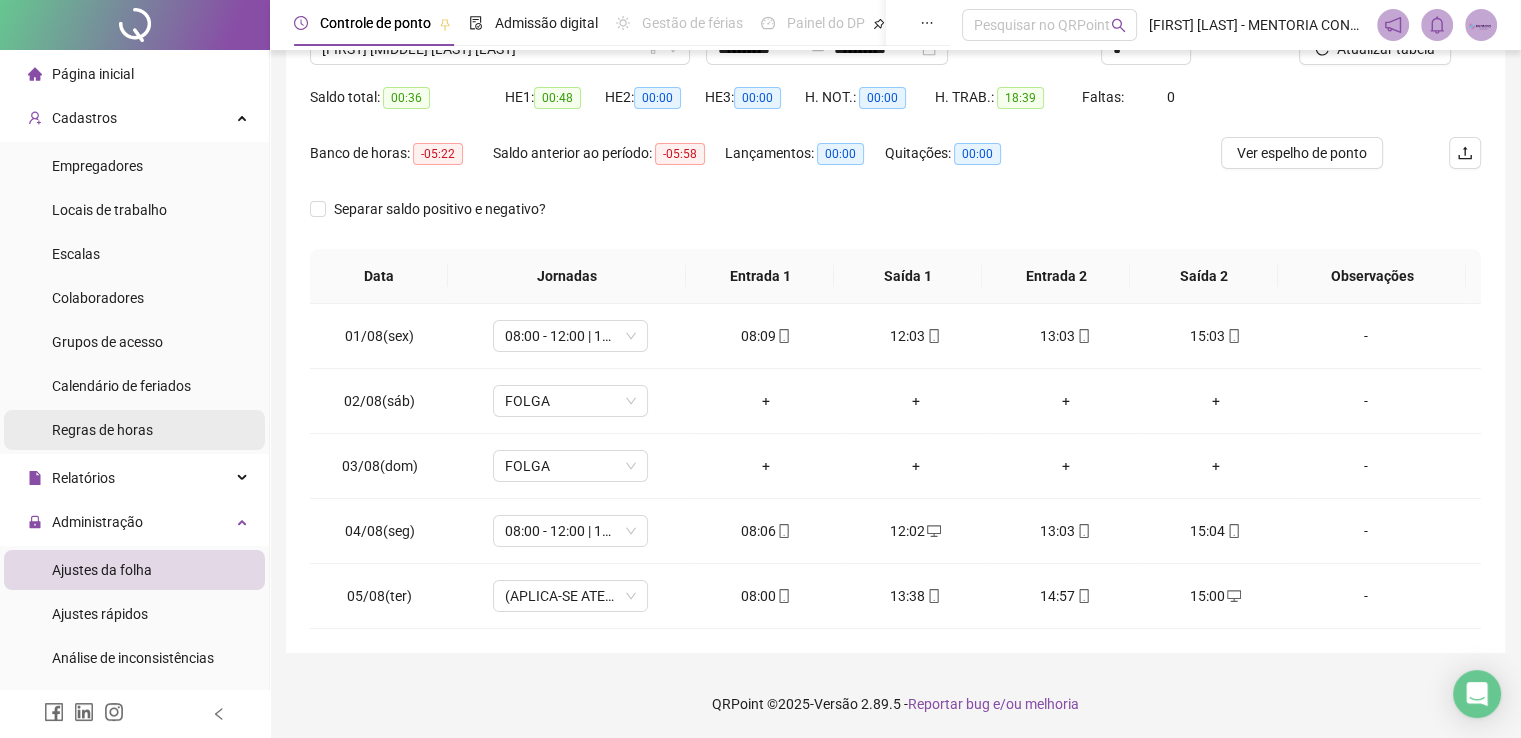 click on "Regras de horas" at bounding box center [102, 430] 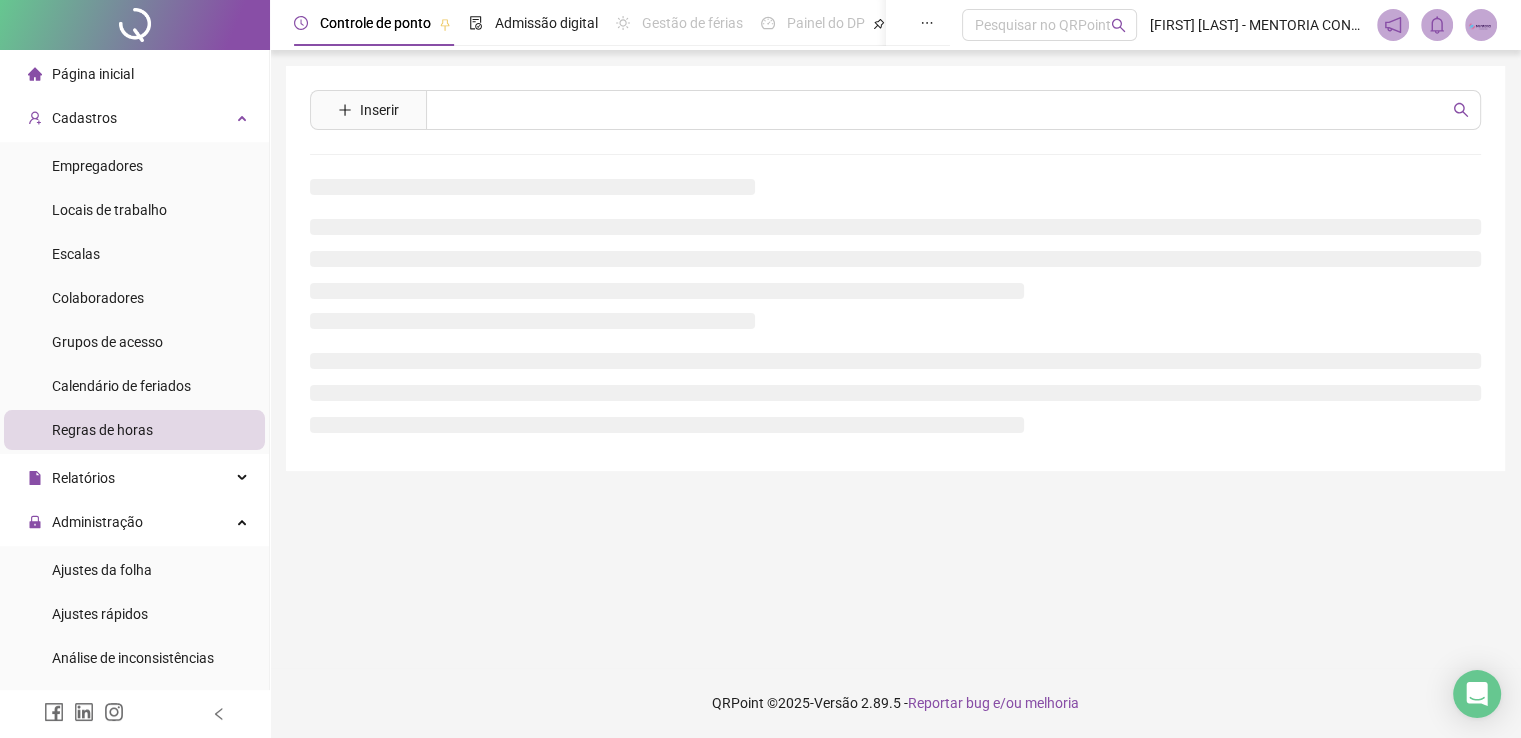 scroll, scrollTop: 0, scrollLeft: 0, axis: both 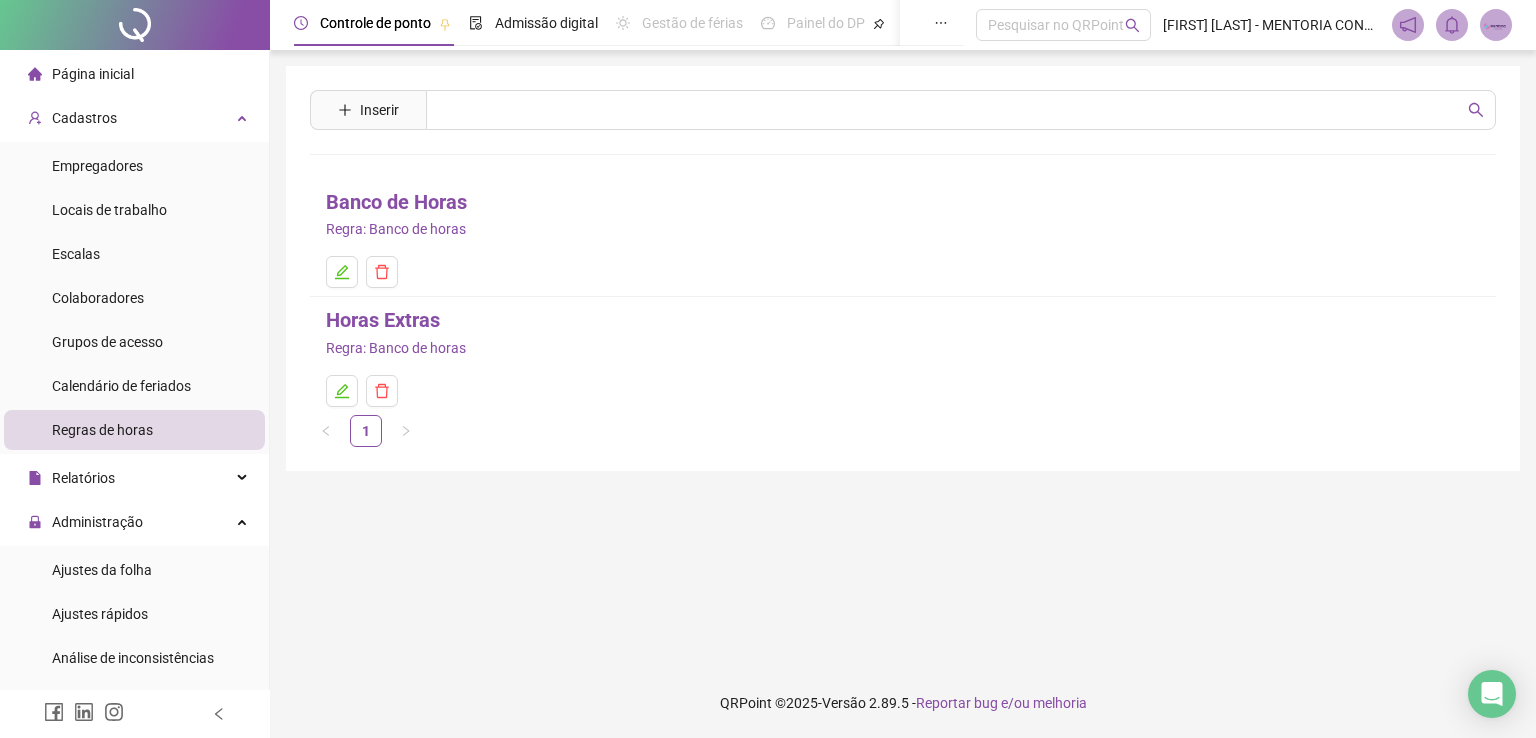 click on "Banco de Horas" at bounding box center [396, 202] 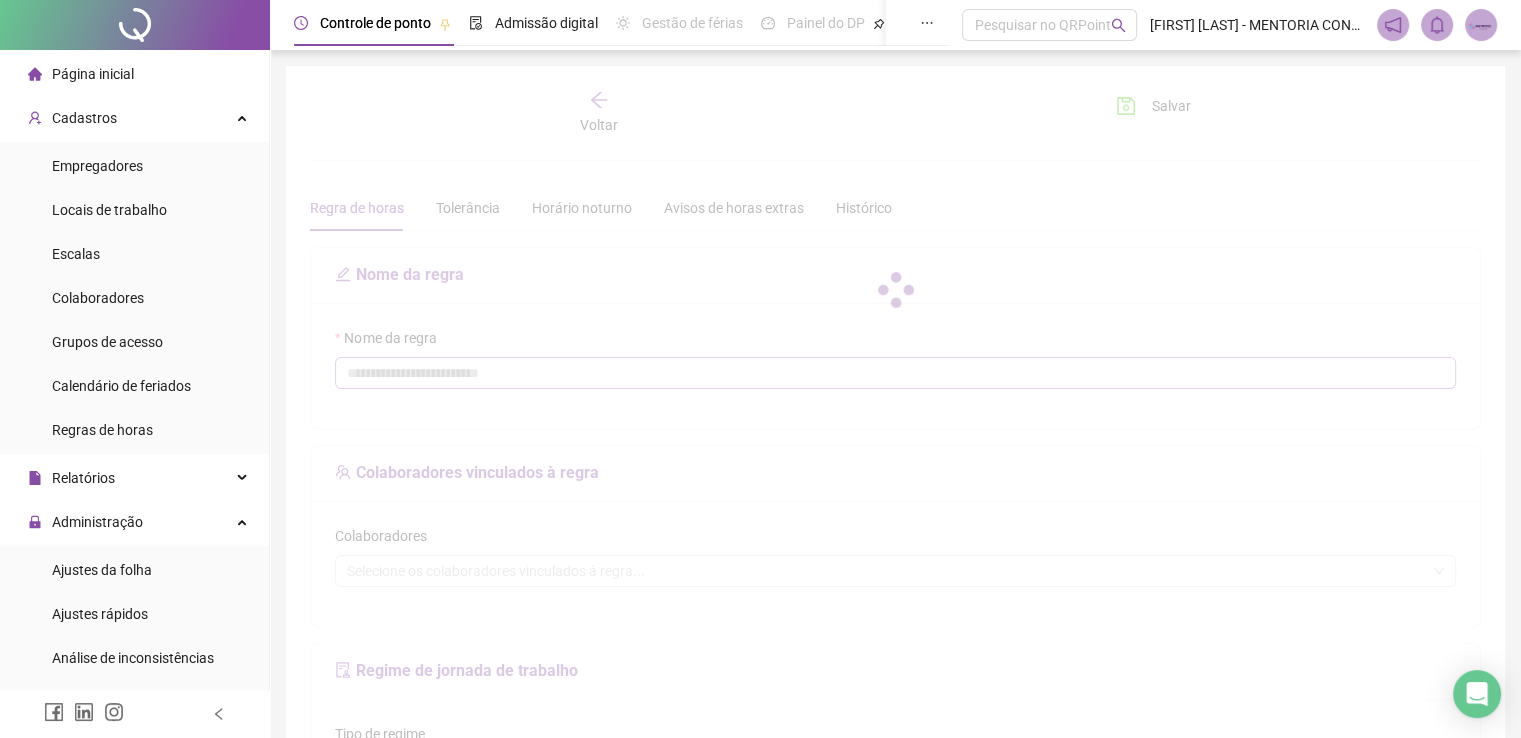 type on "**********" 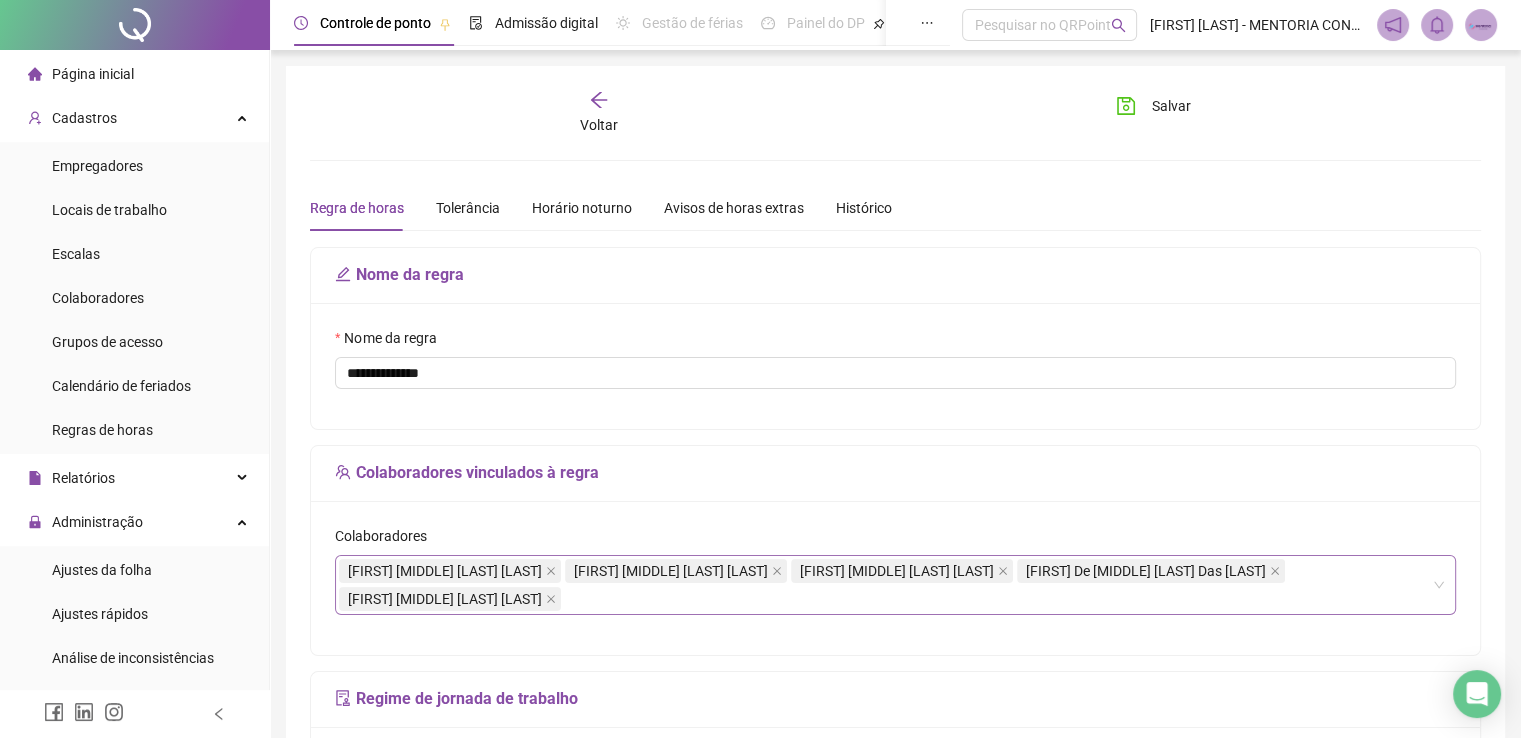 click on "[FIRST] [MIDDLE] [LAST] [LAST] [FIRST] [MIDDLE] [LAST] [LAST] [FIRST] [MIDDLE] [LAST] [LAST] [FIRST] De [MIDDLE] [LAST] Das [LAST] [FIRST] [MIDDLE] [LAST] [LAST]" at bounding box center [885, 585] 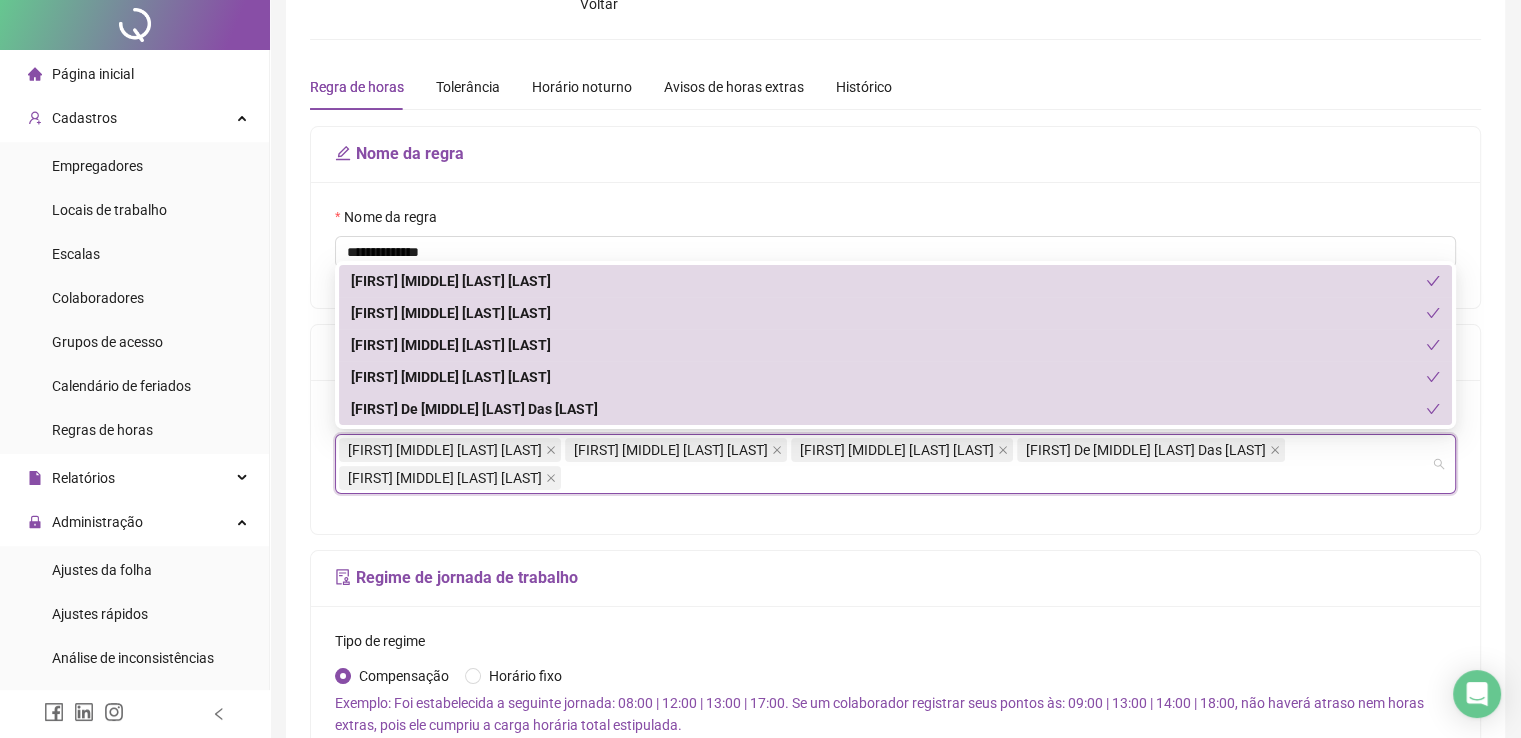 scroll, scrollTop: 0, scrollLeft: 0, axis: both 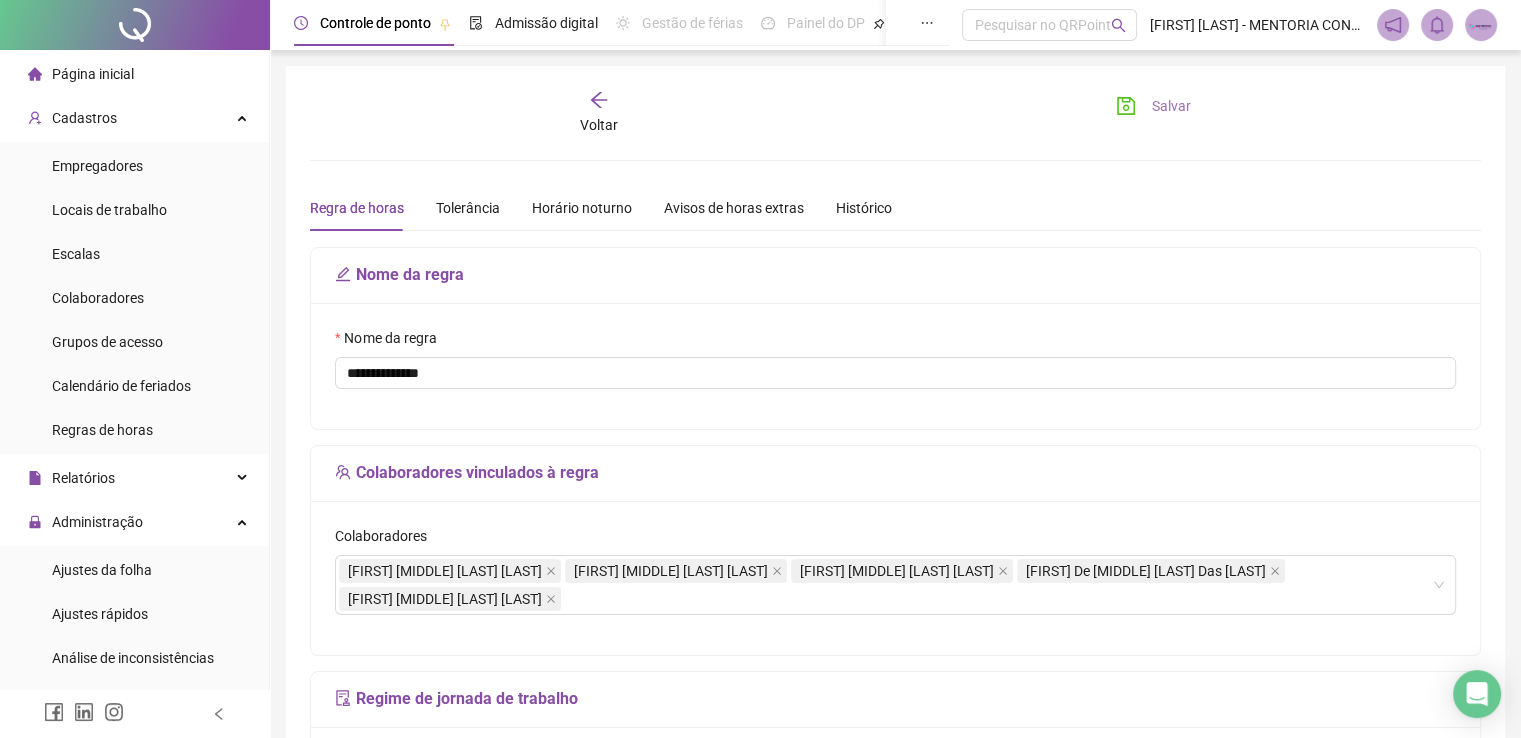 click on "Salvar" at bounding box center [1153, 106] 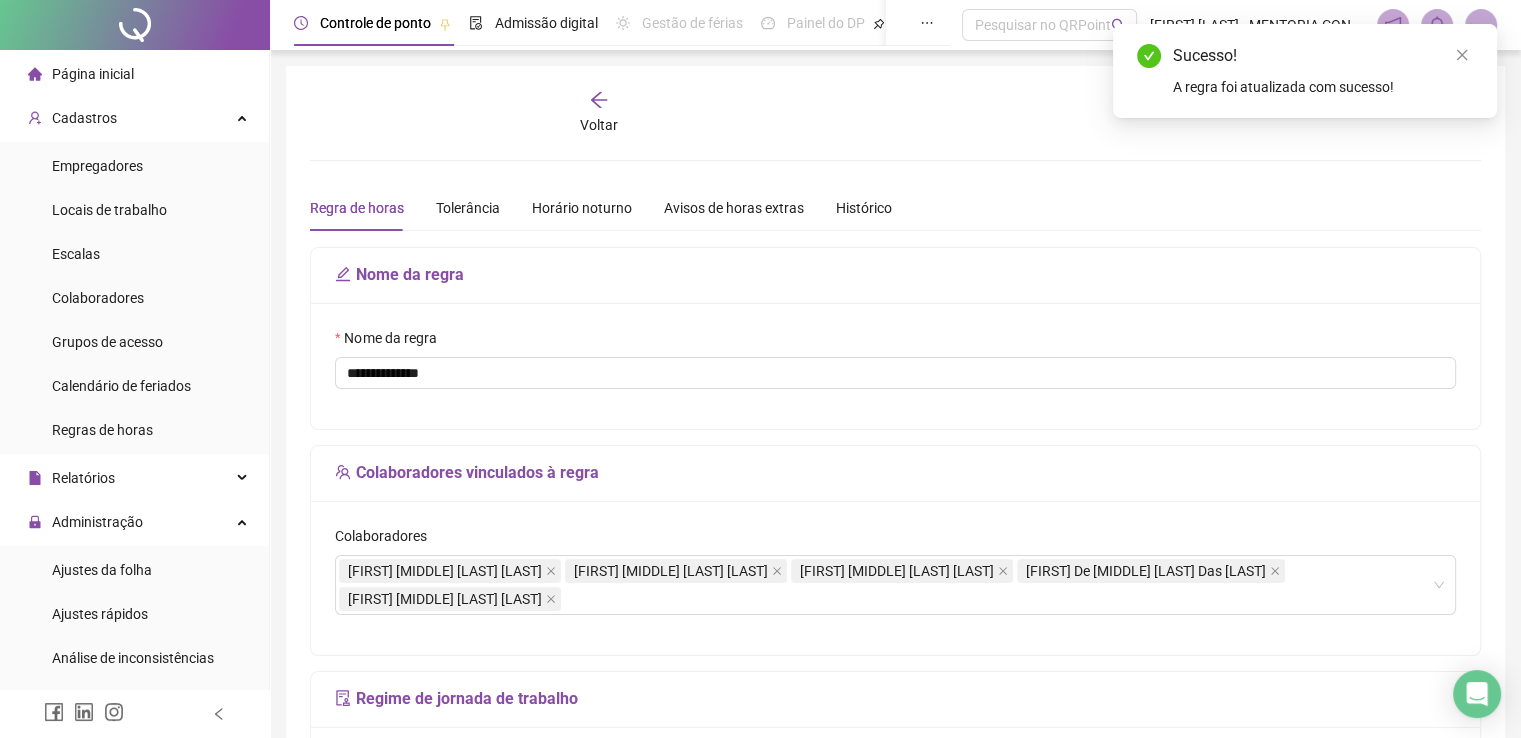 click on "Página inicial" at bounding box center (93, 74) 